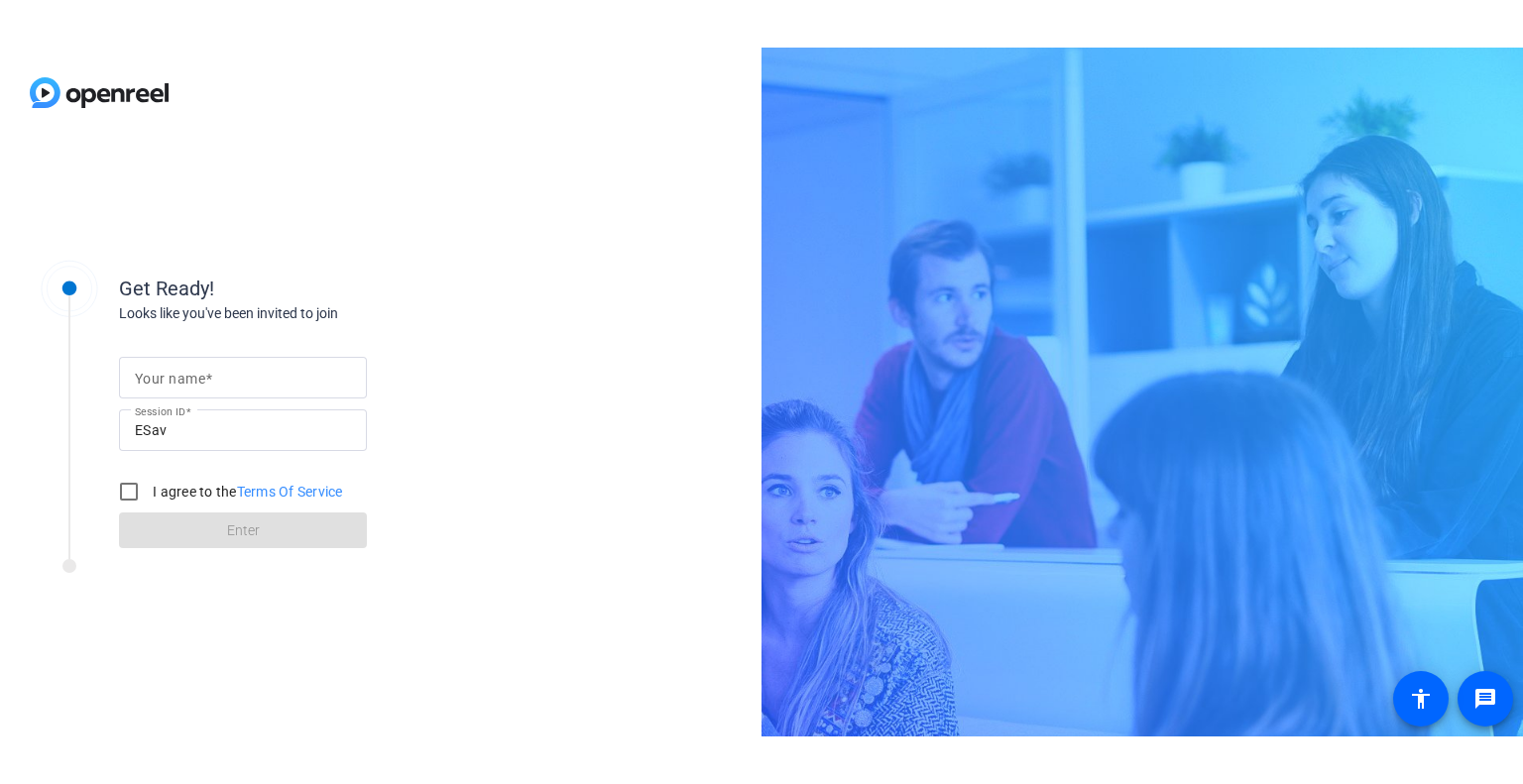 scroll, scrollTop: 0, scrollLeft: 0, axis: both 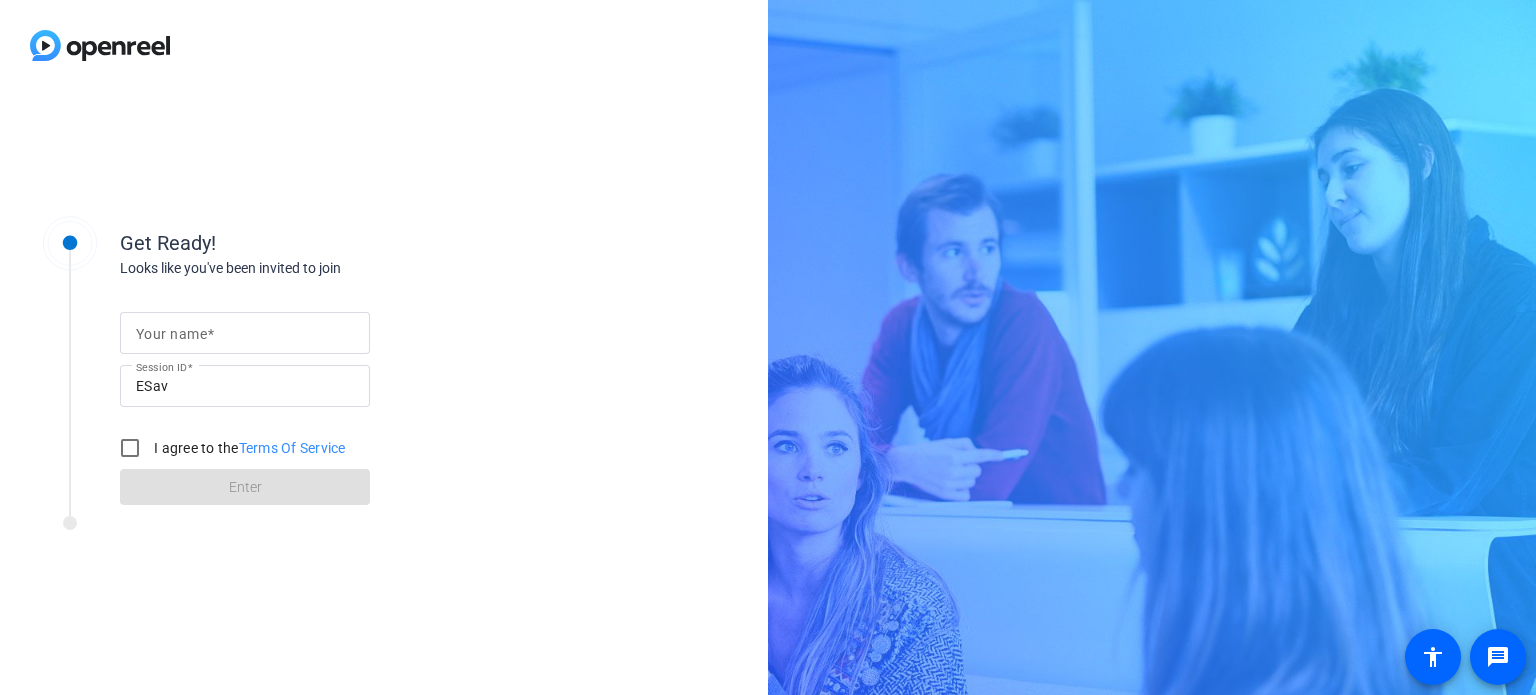 click on "Your name" at bounding box center [245, 333] 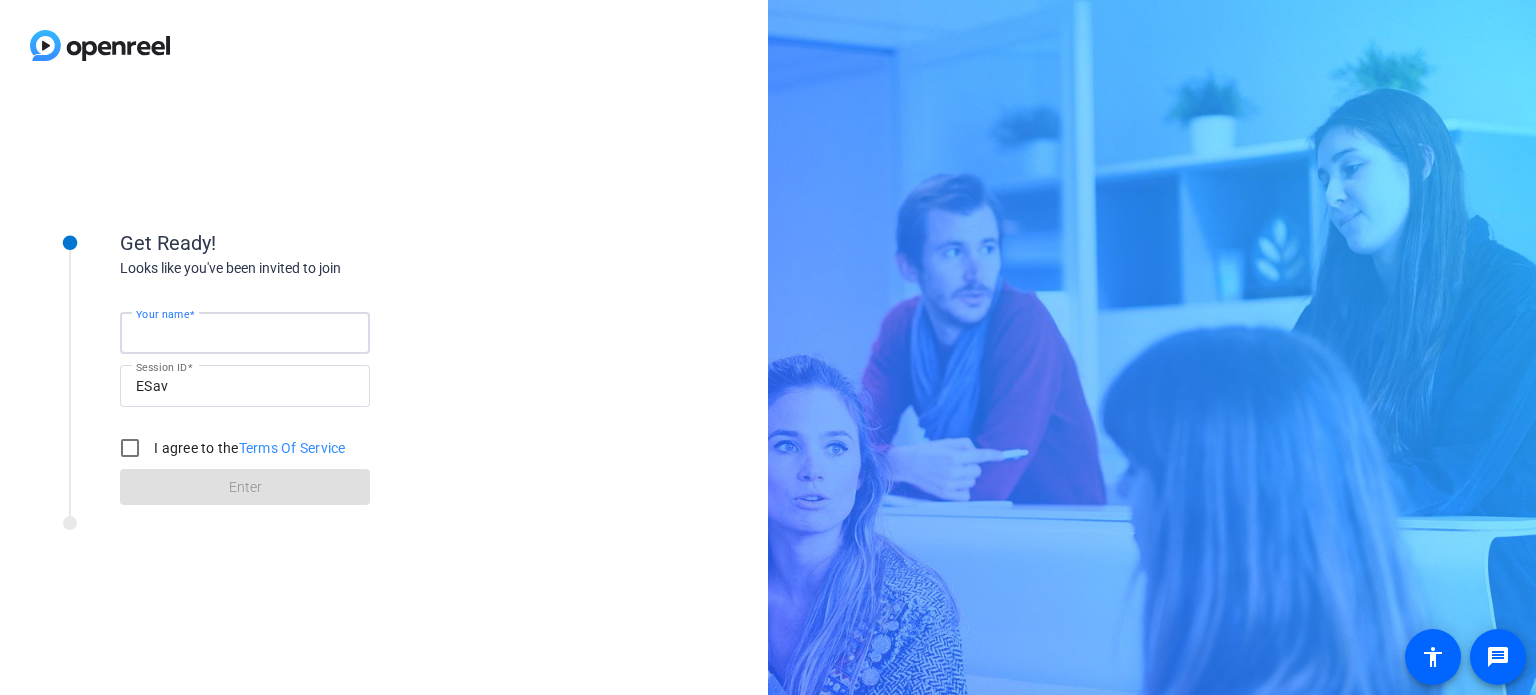 type on "[FIRST] [LAST]" 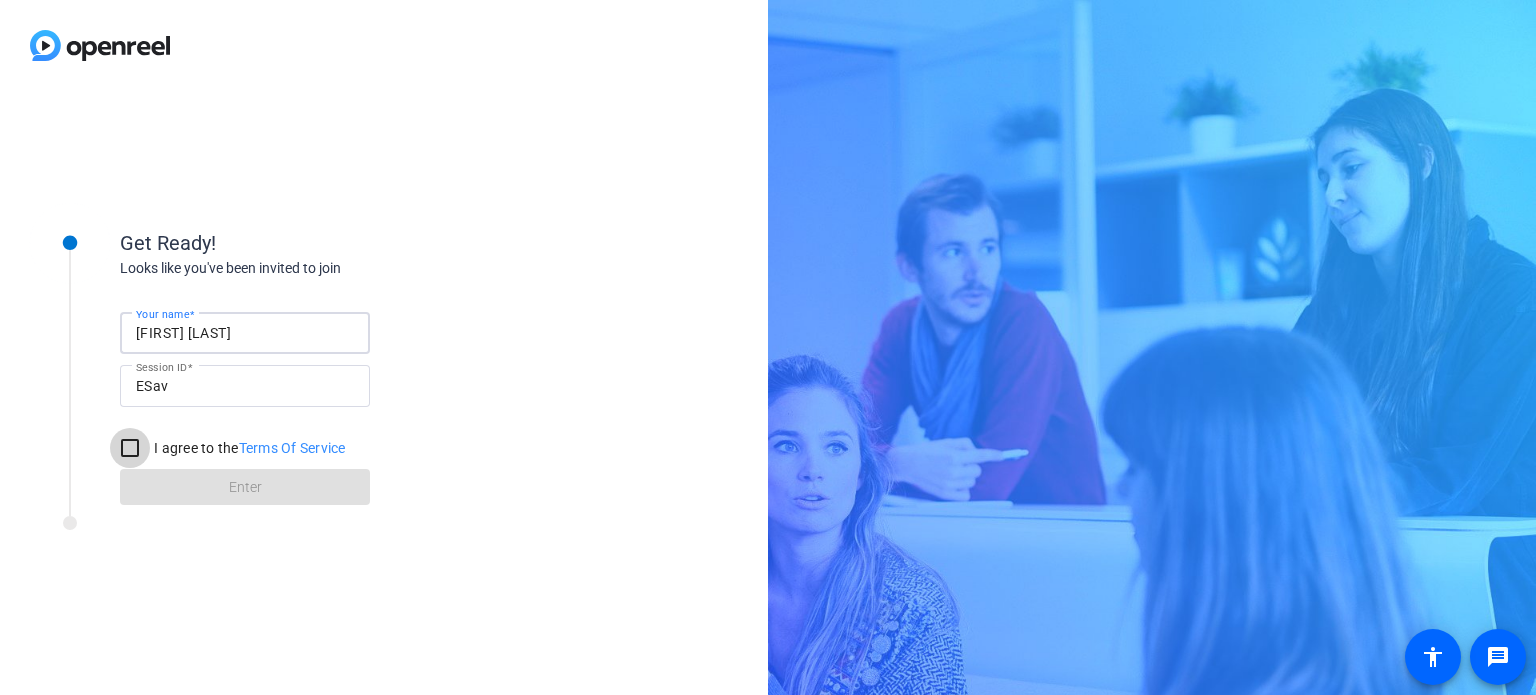 click on "I agree to the  Terms Of Service" at bounding box center [130, 448] 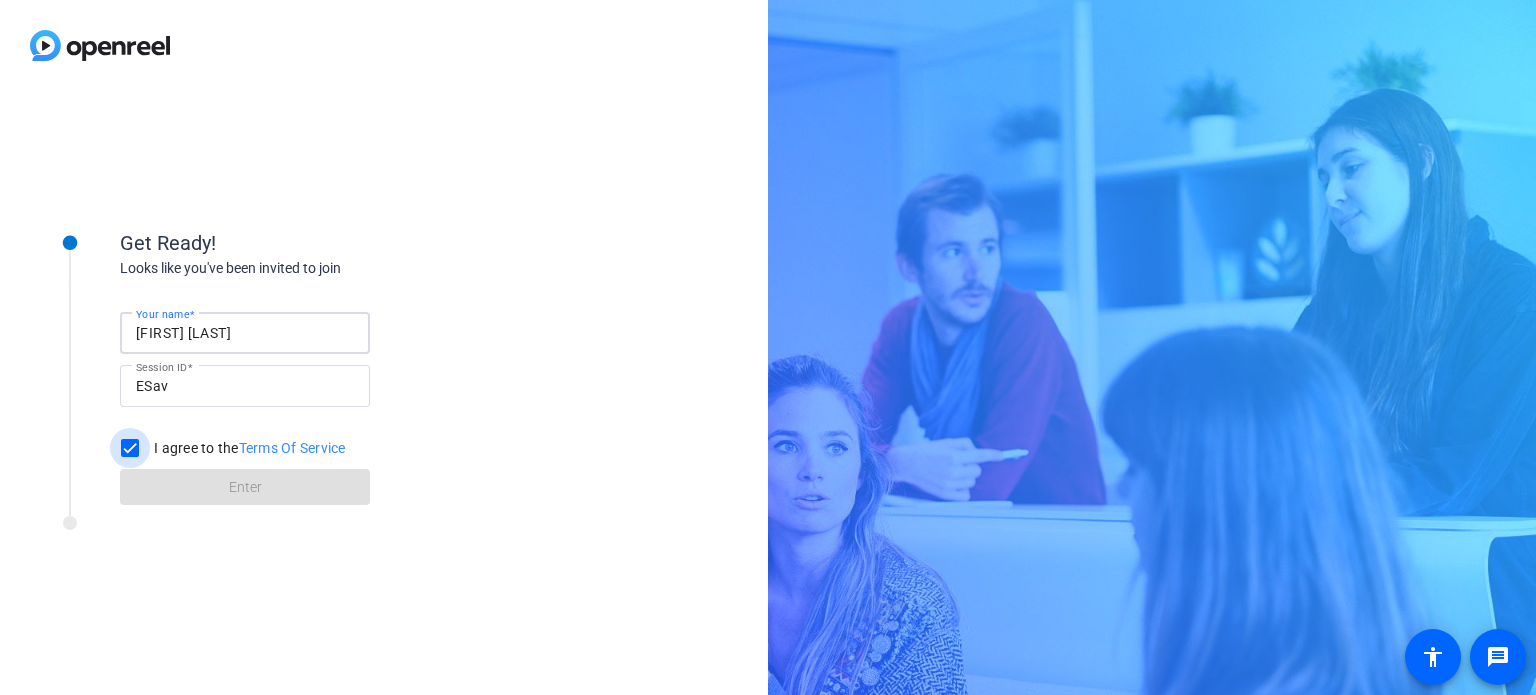 checkbox on "true" 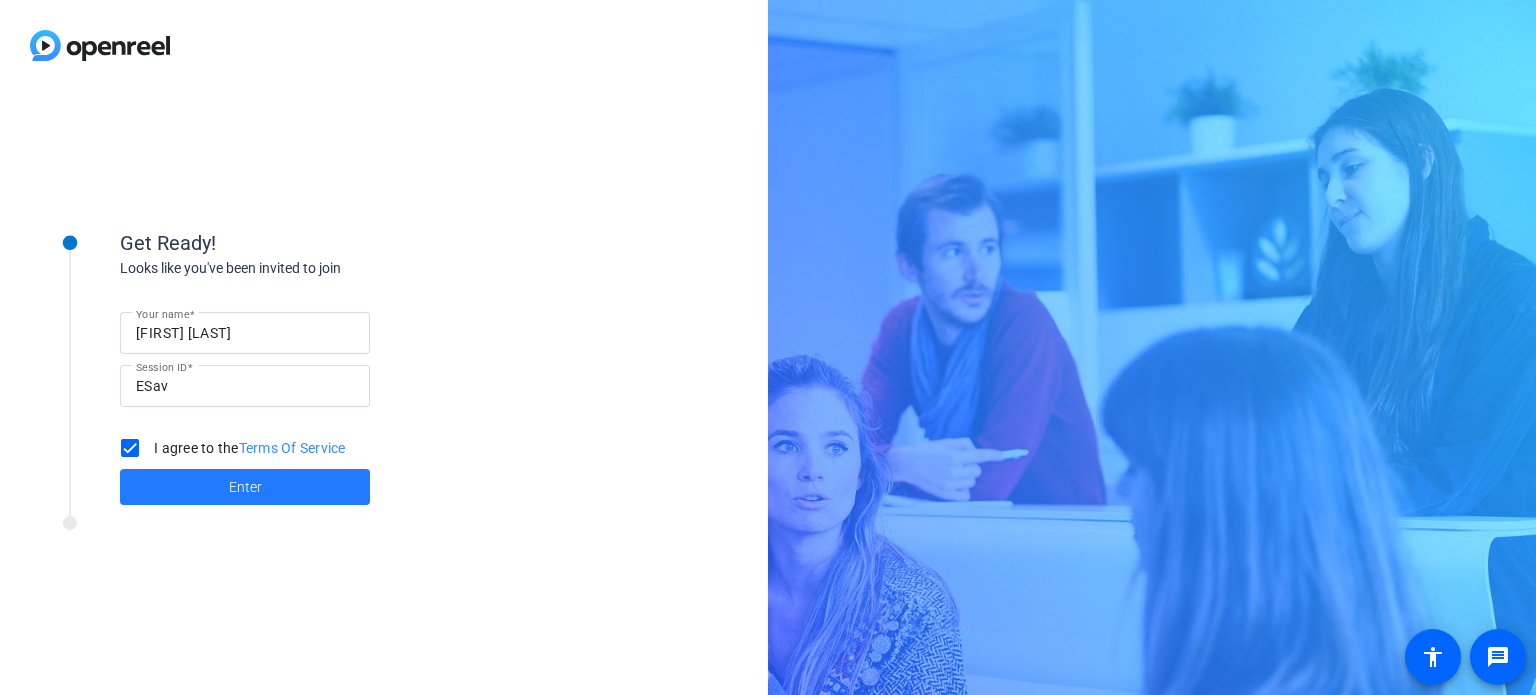 click on "Enter" 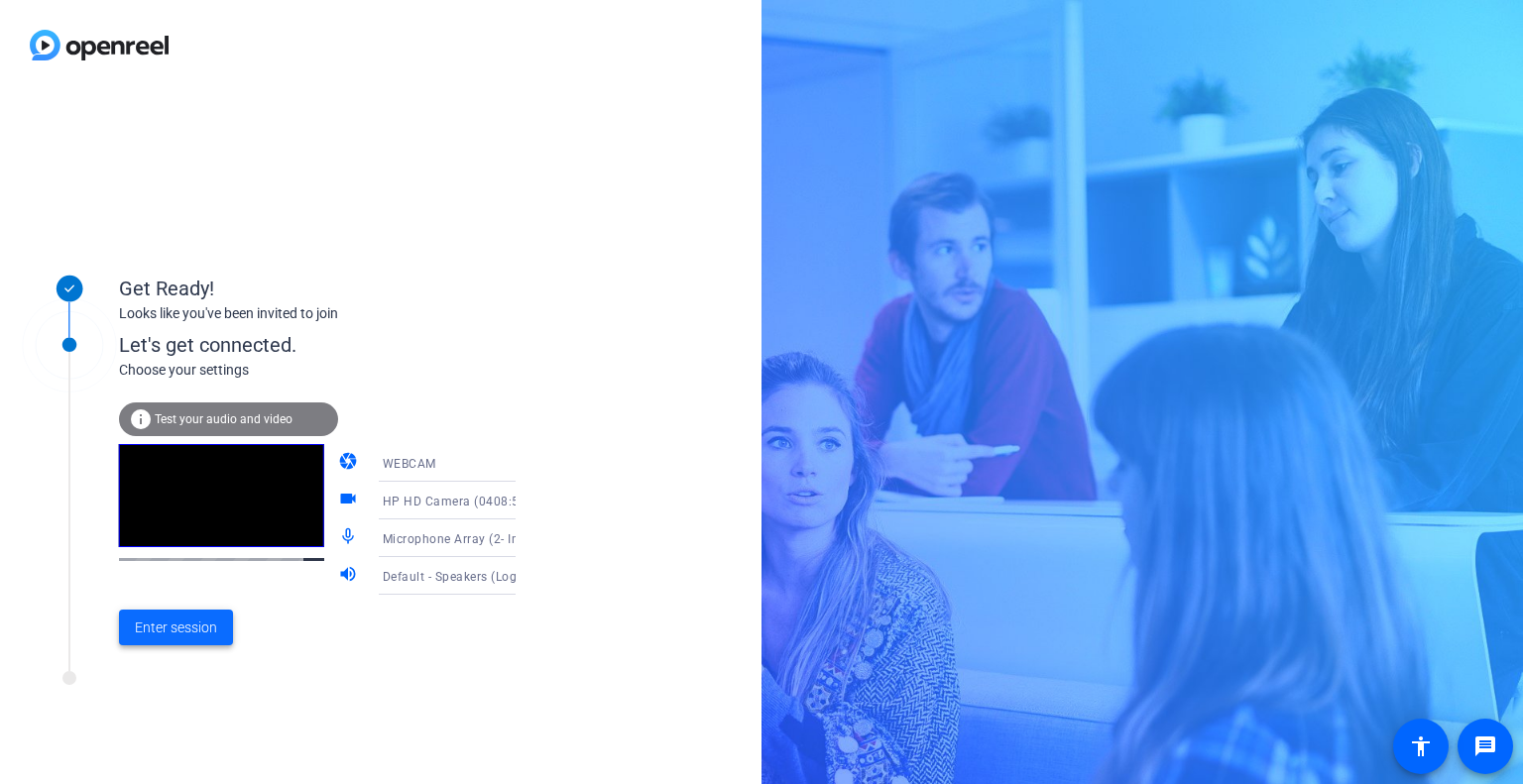 click on "Enter session" 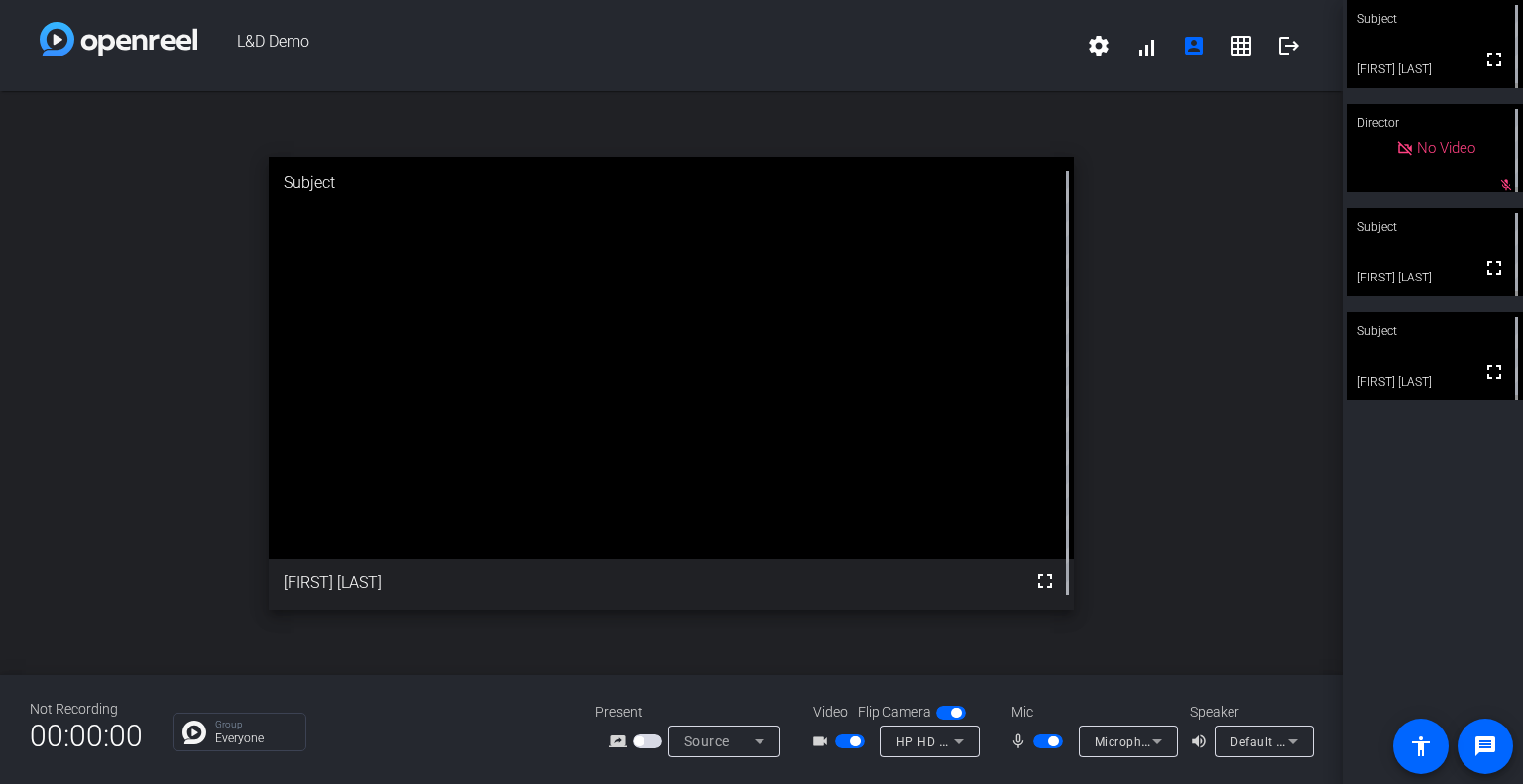click on "Subject  fullscreen  [FIRST] [LAST]   Director   No Video    mic_off_outline  Subject  fullscreen  [FIRST] [LAST]   Subject  fullscreen  [FIRST] [LAST]" 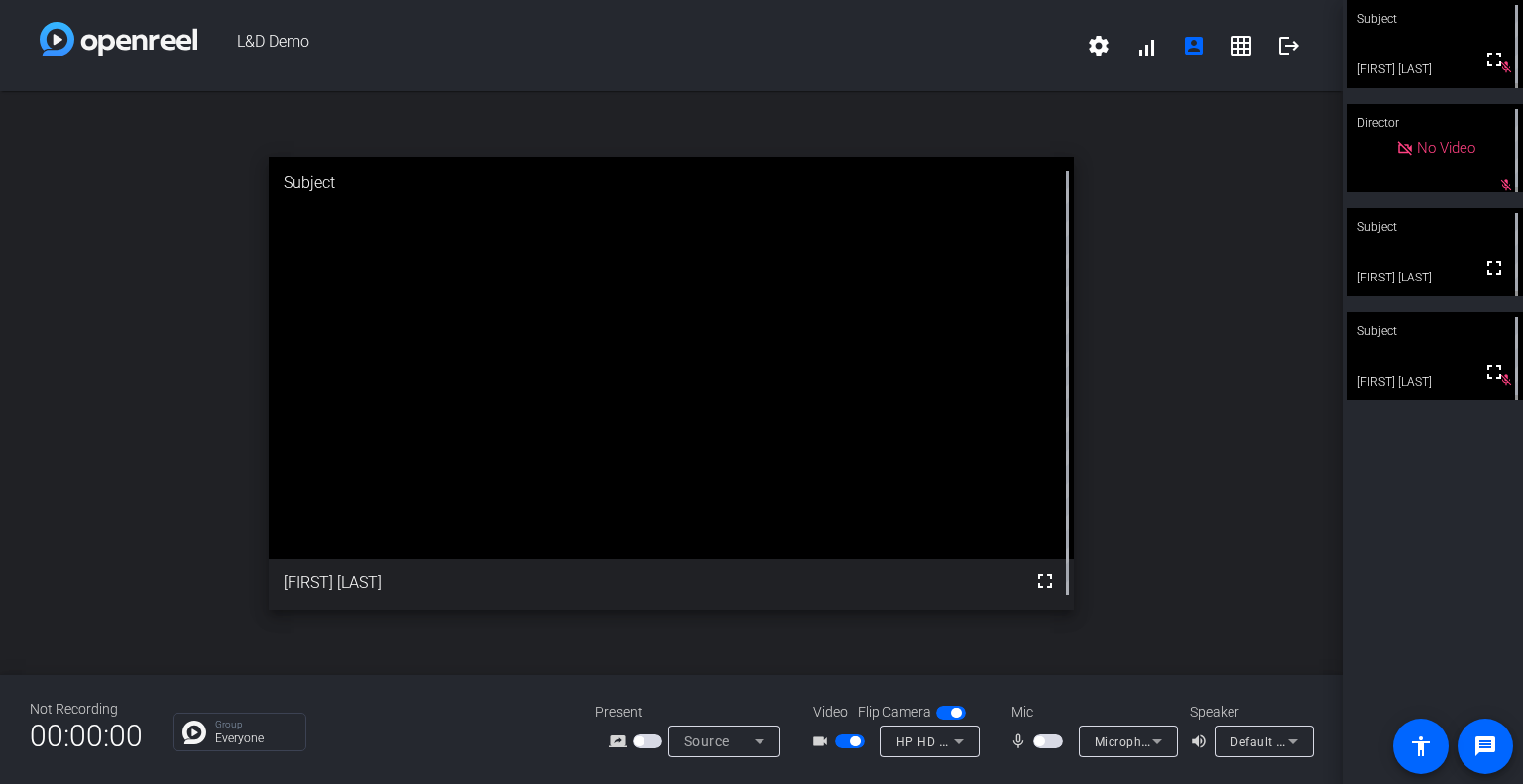 click at bounding box center [1048, 741] 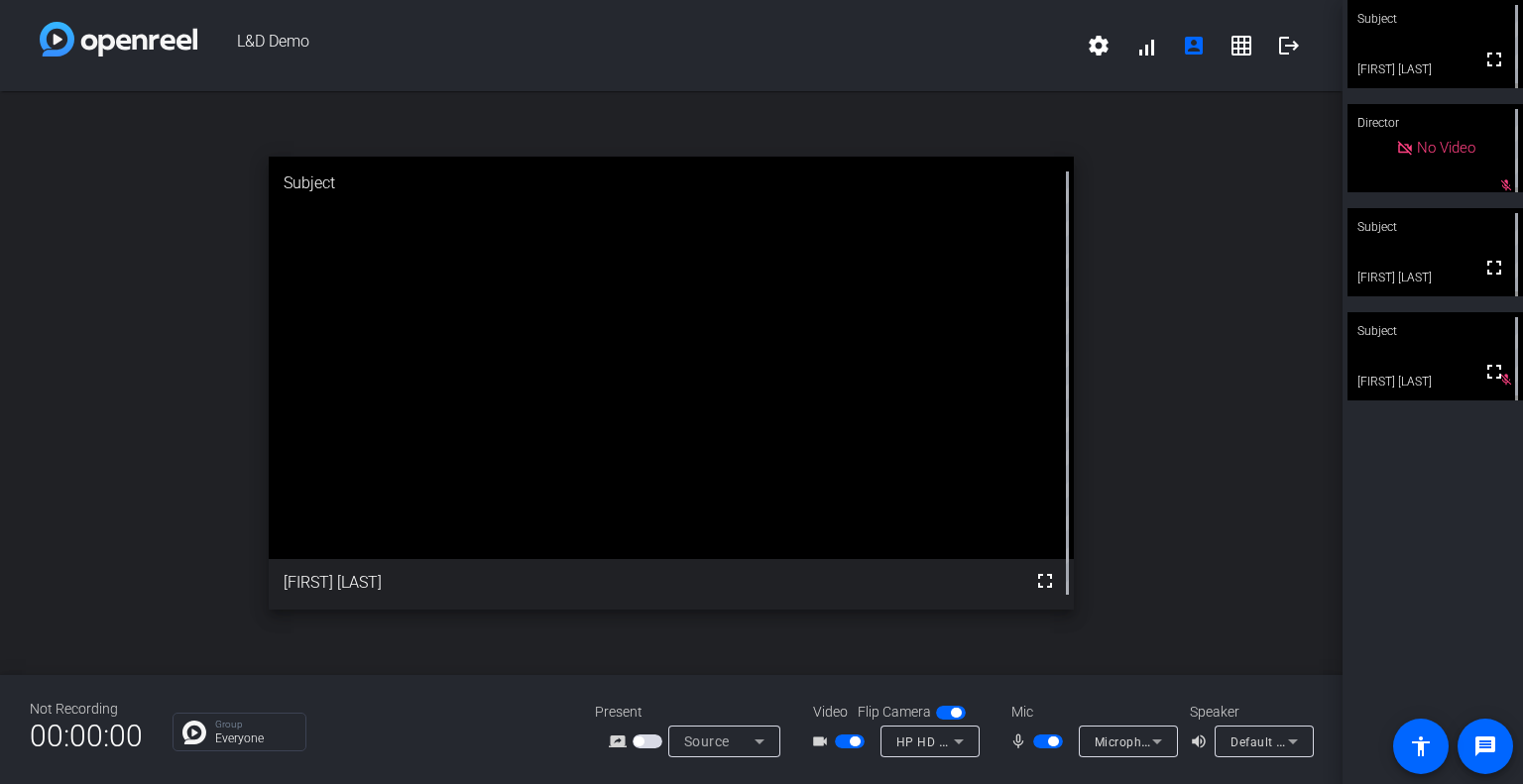 click 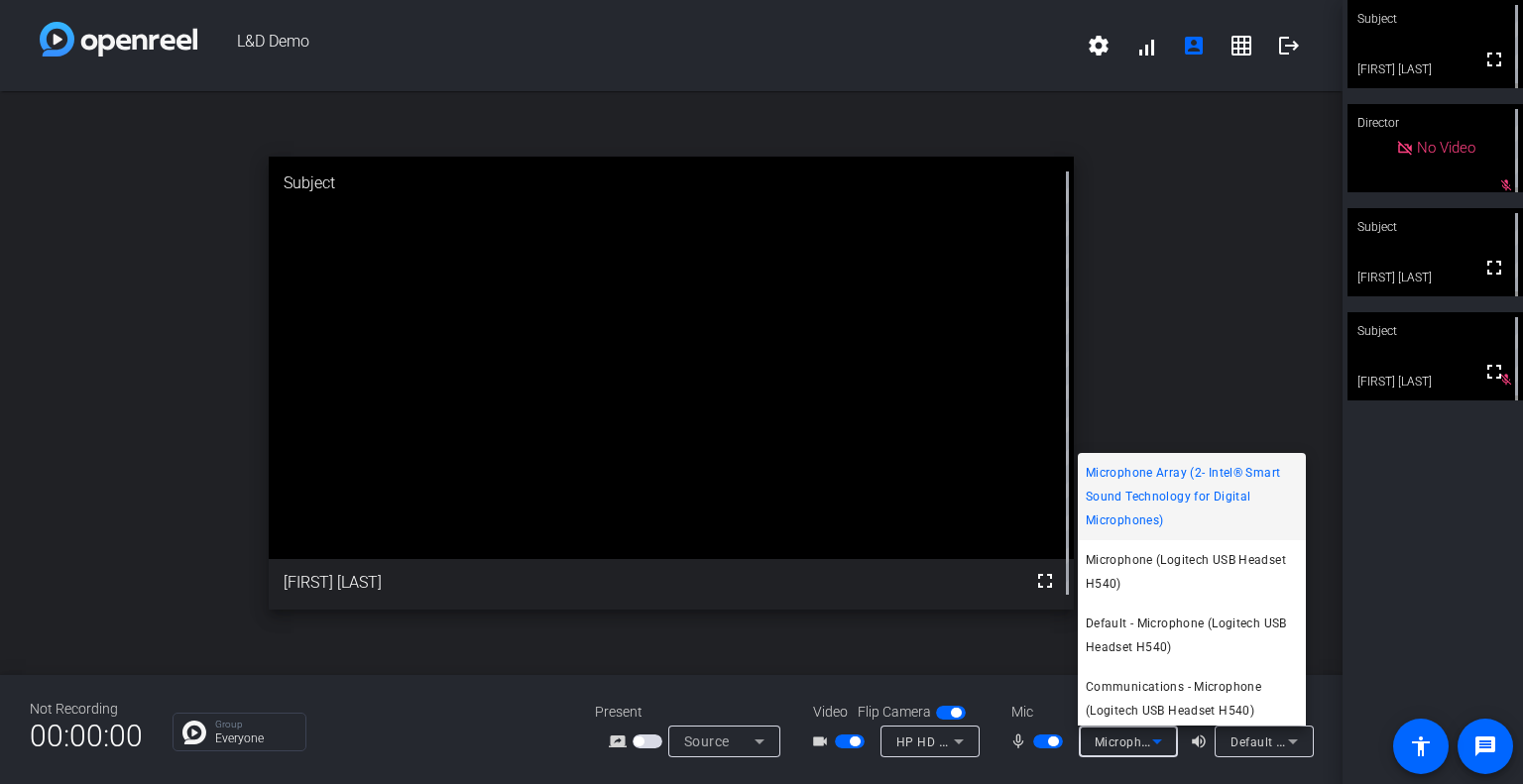 click at bounding box center (762, 392) 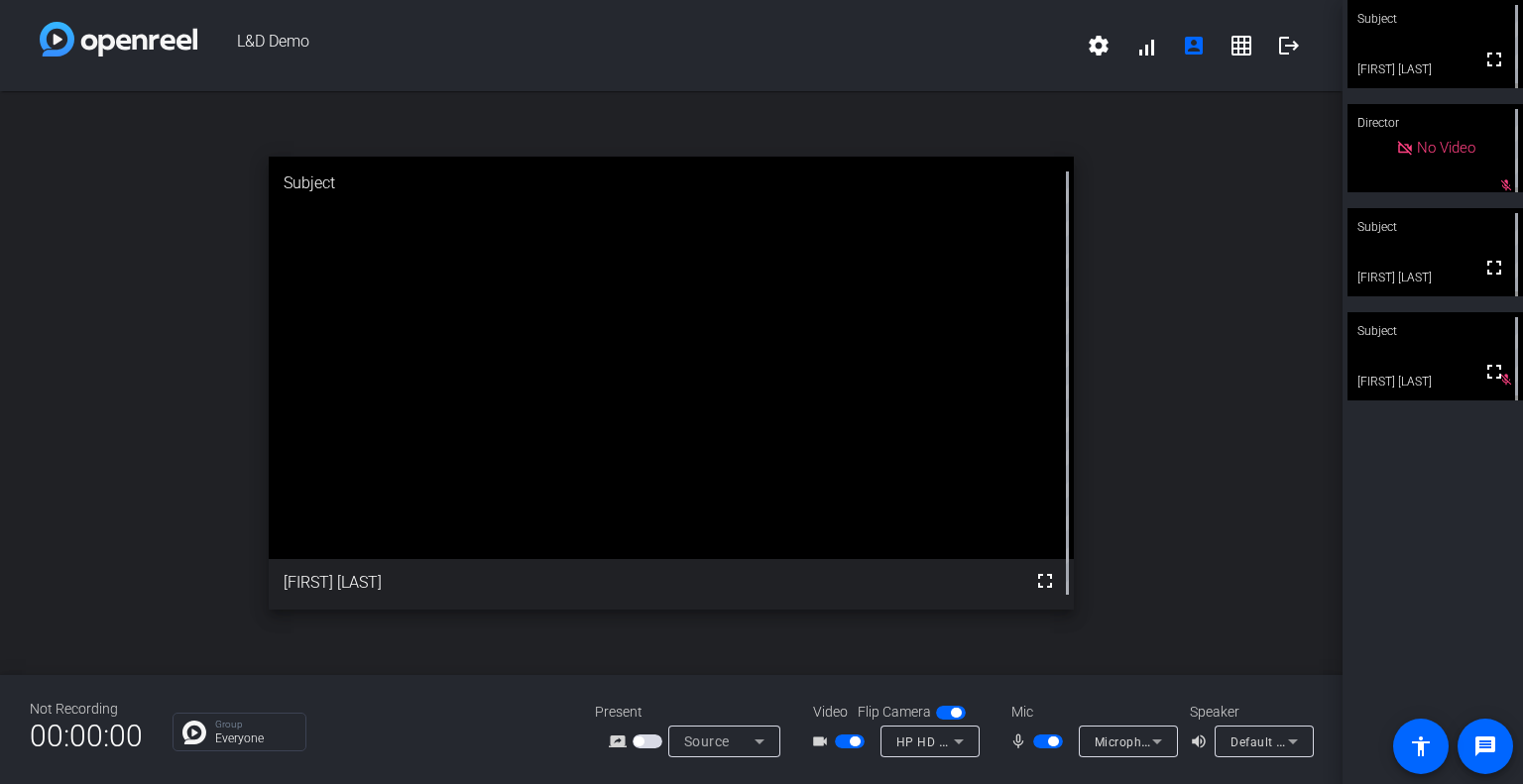 click 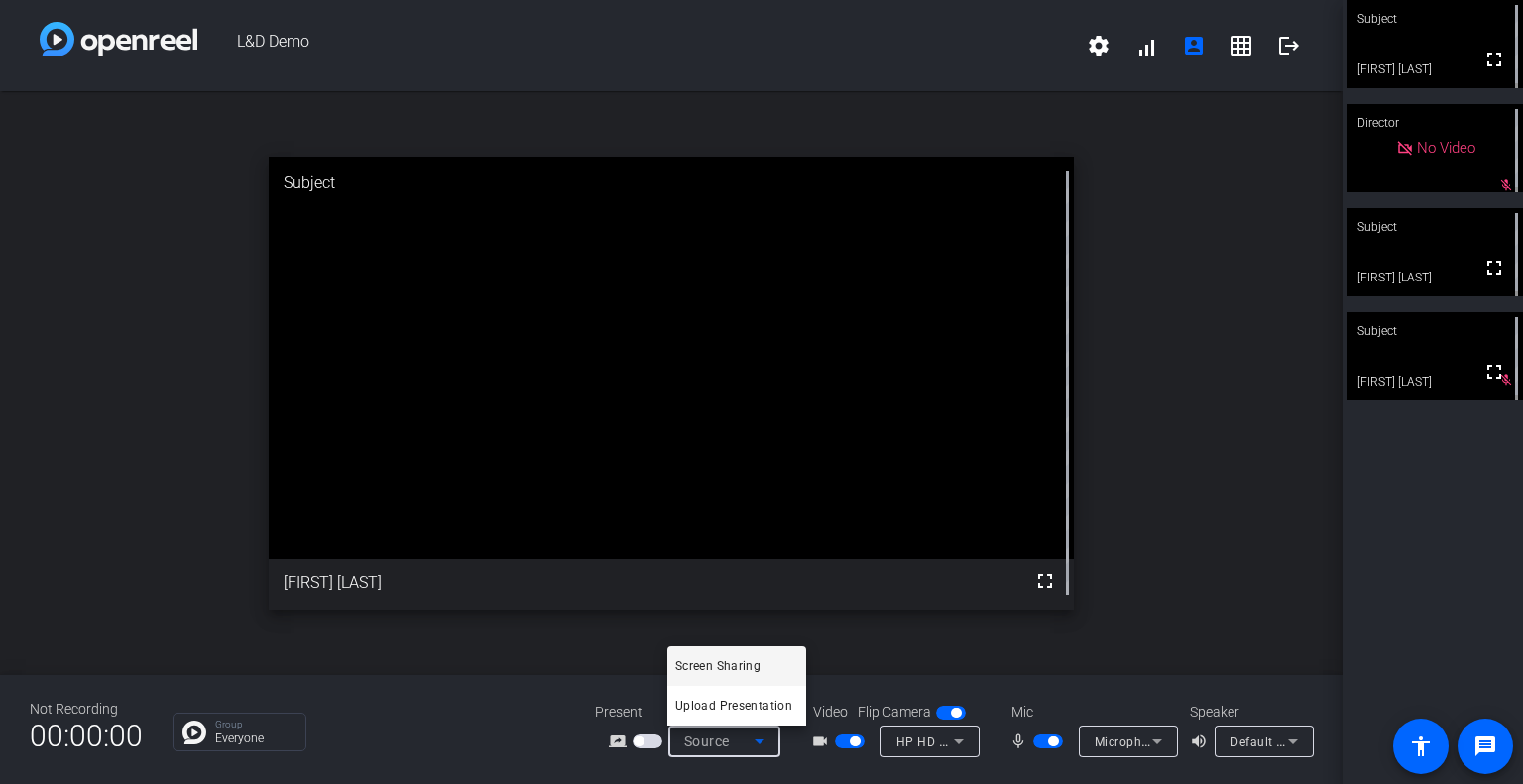 click at bounding box center (762, 392) 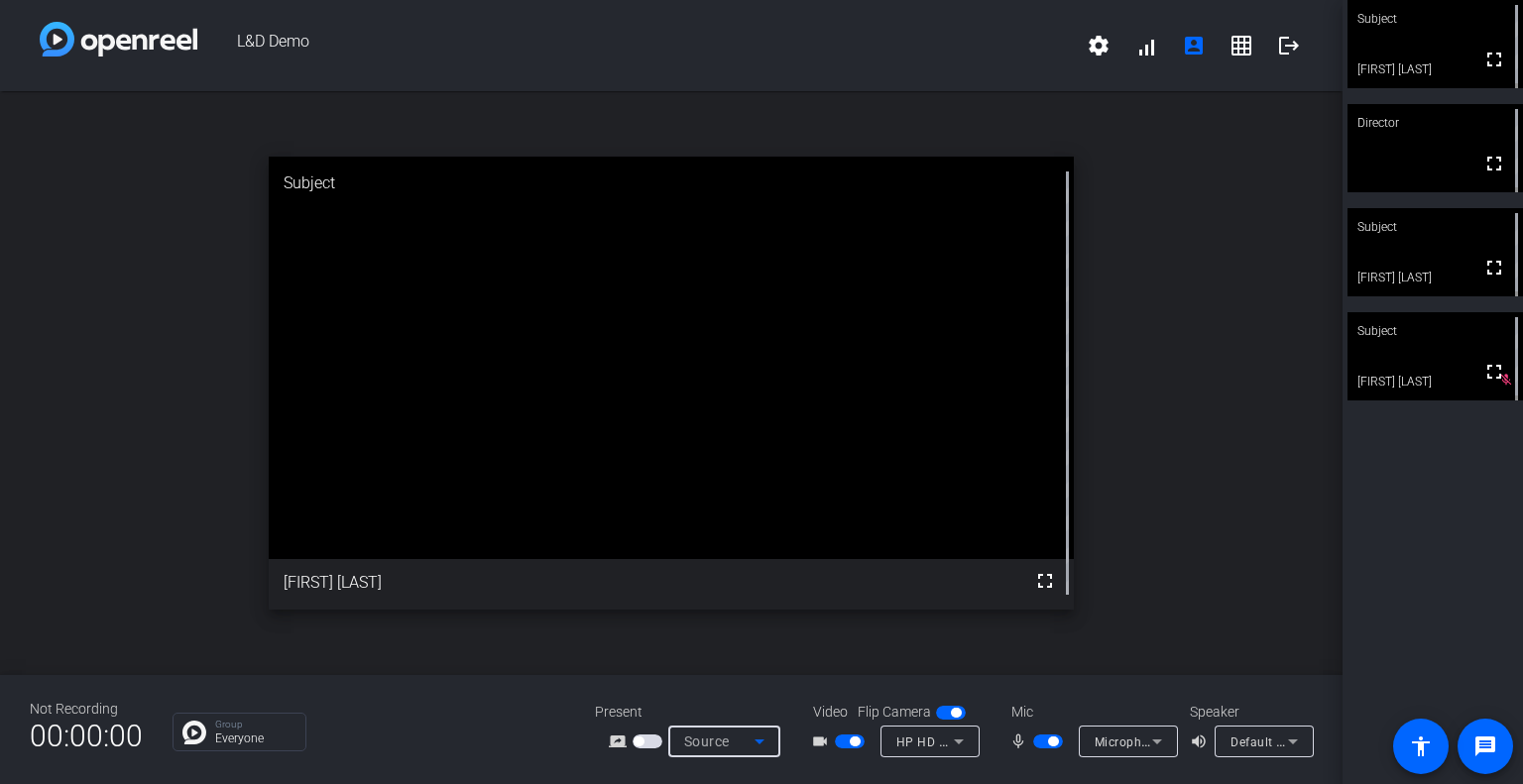 click 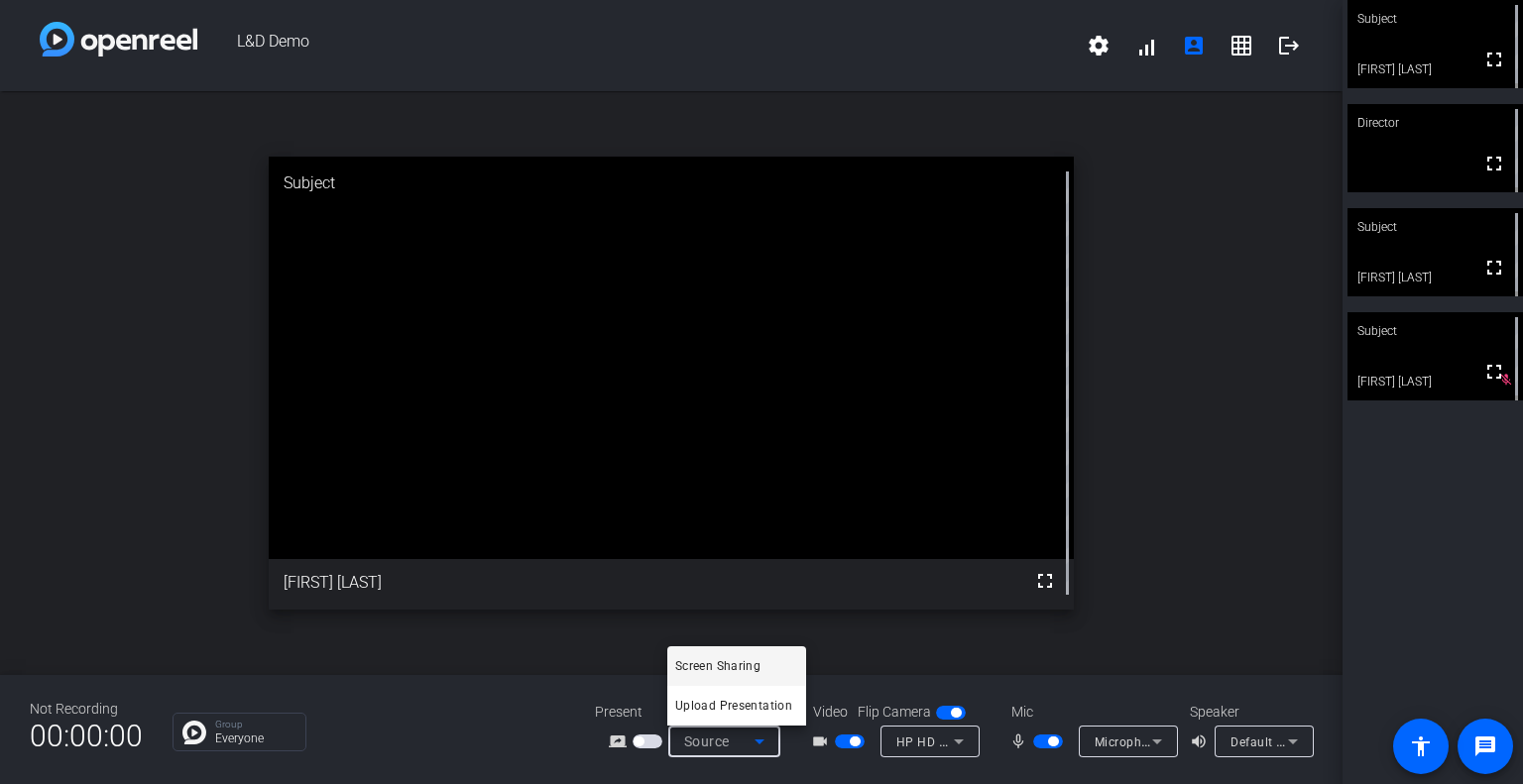 click at bounding box center (762, 392) 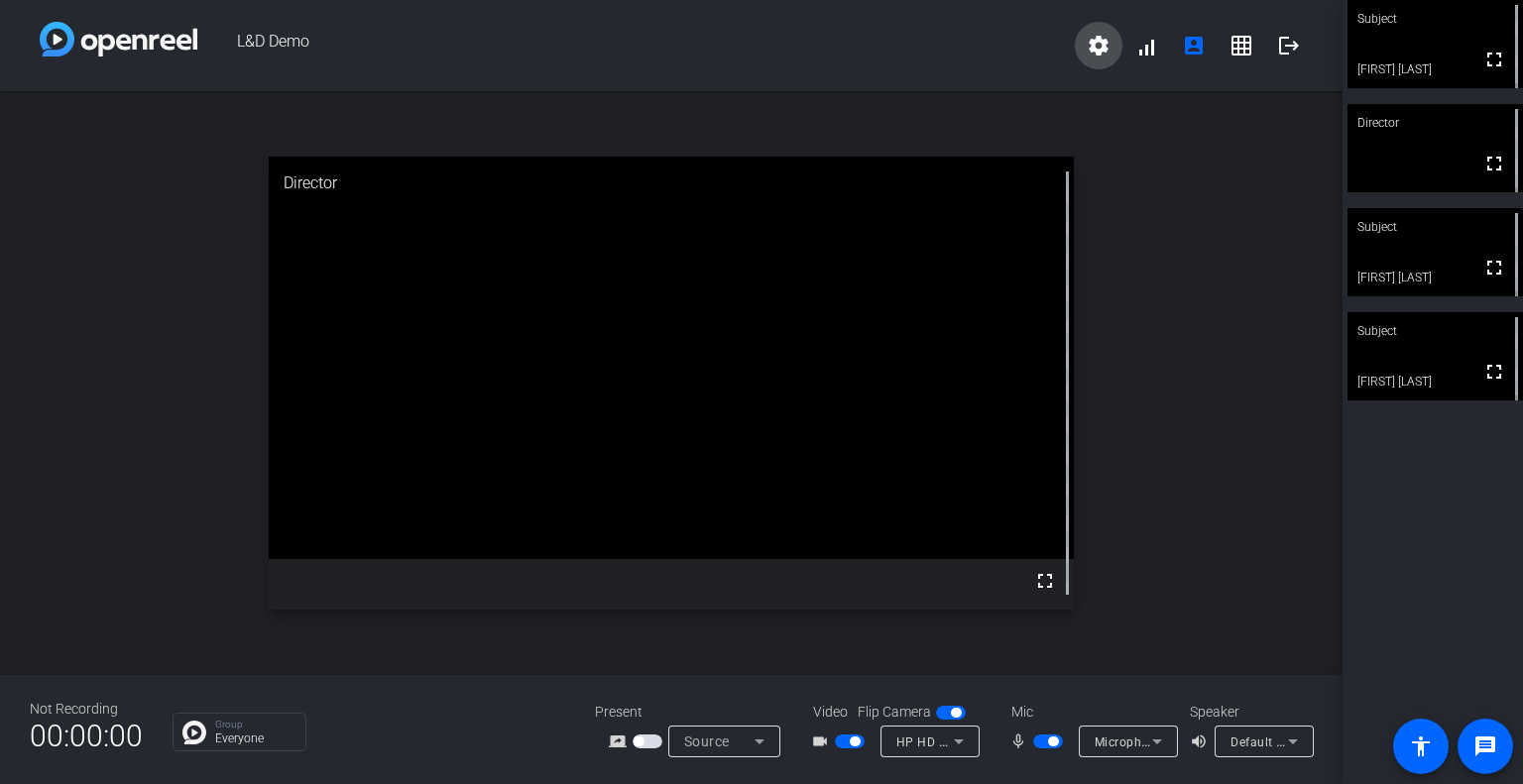click on "settings" 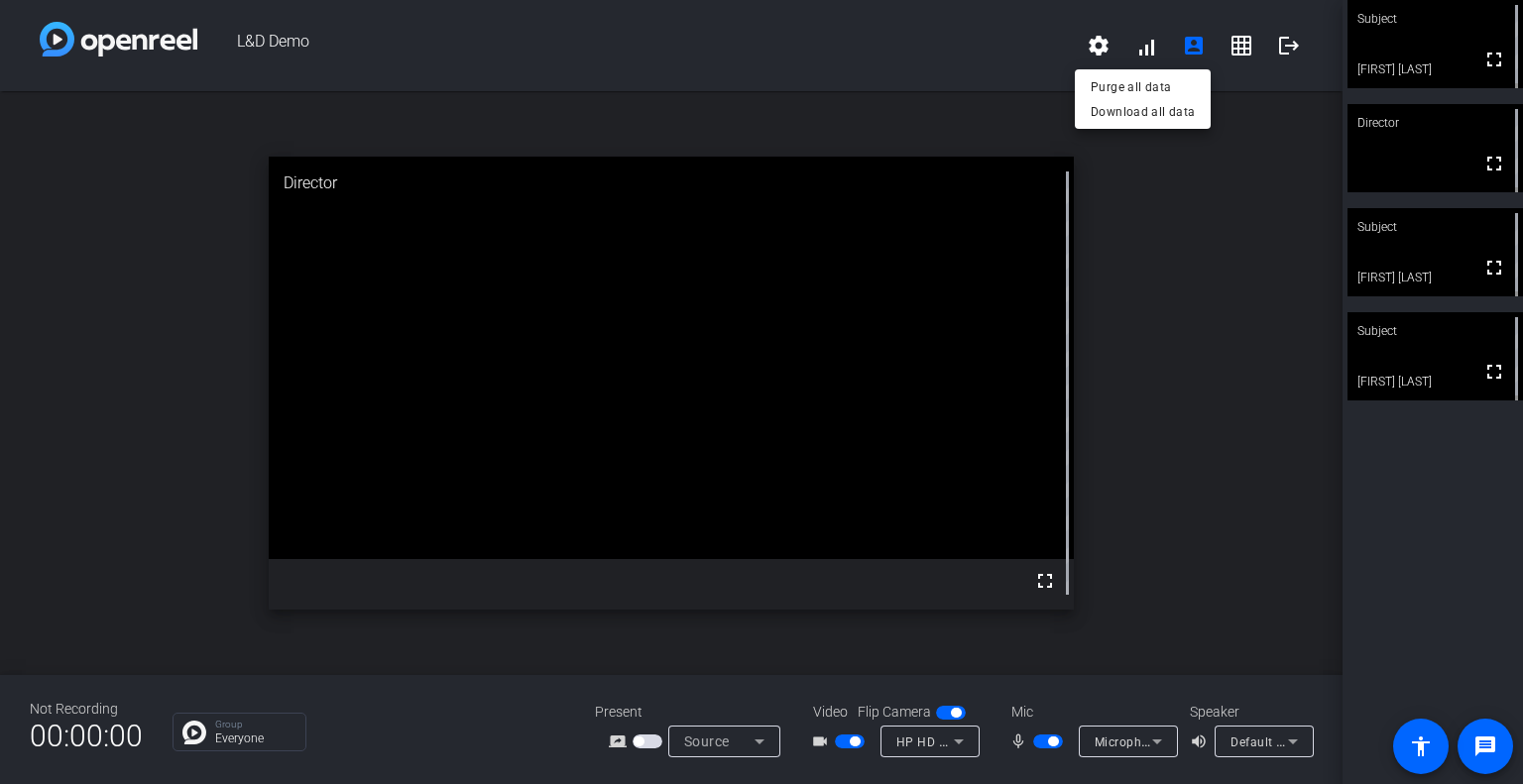 click at bounding box center (762, 392) 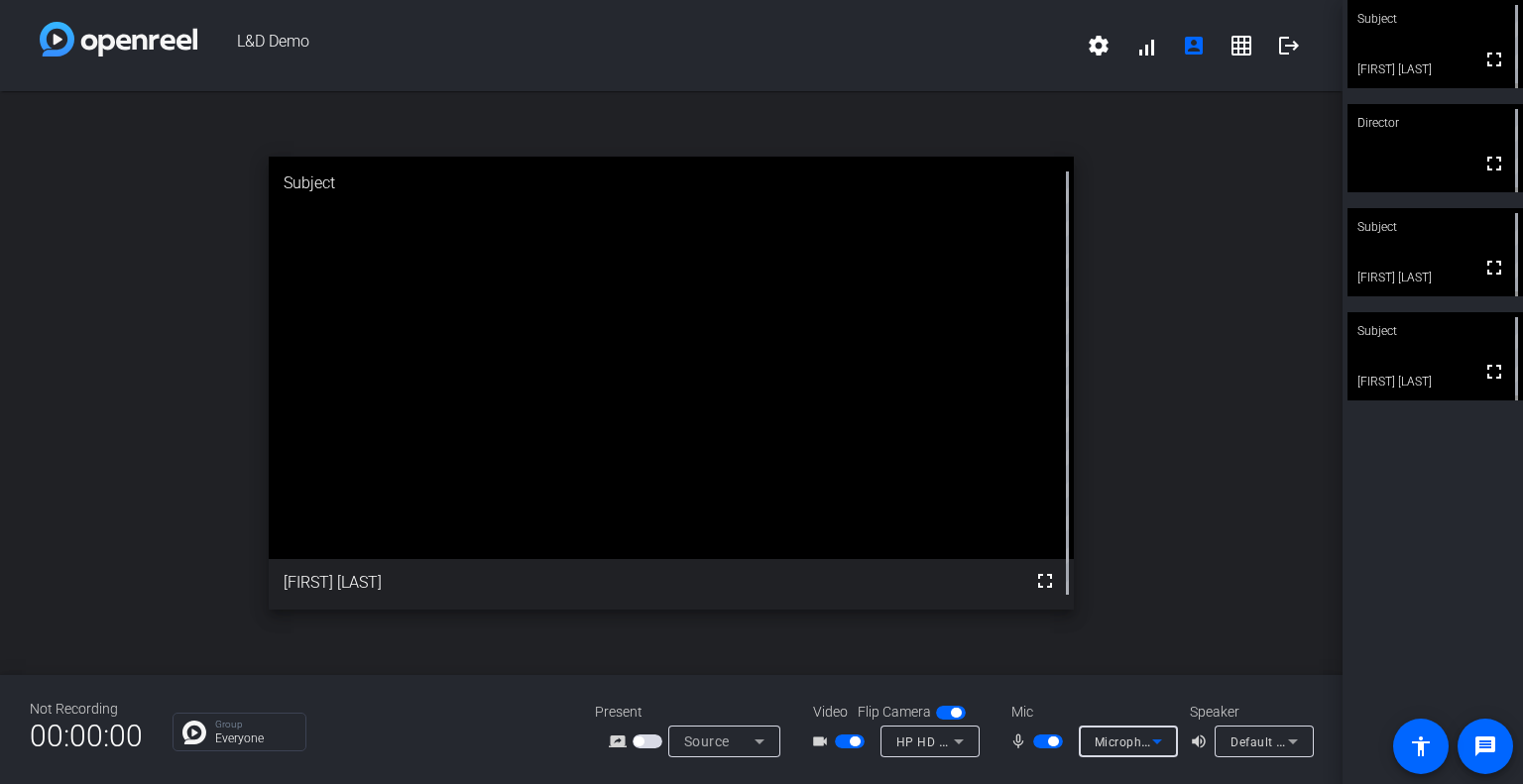 click 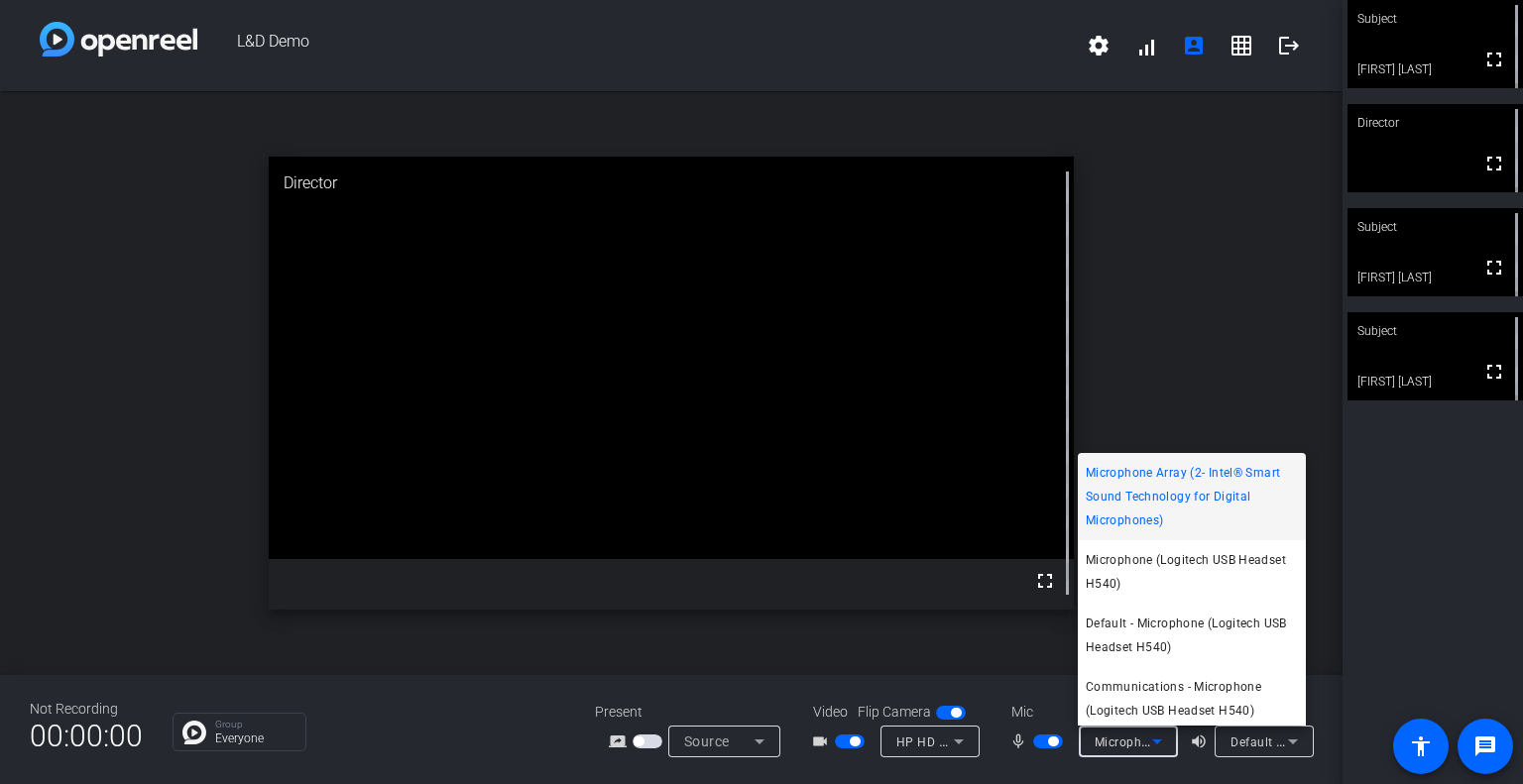 click at bounding box center [762, 392] 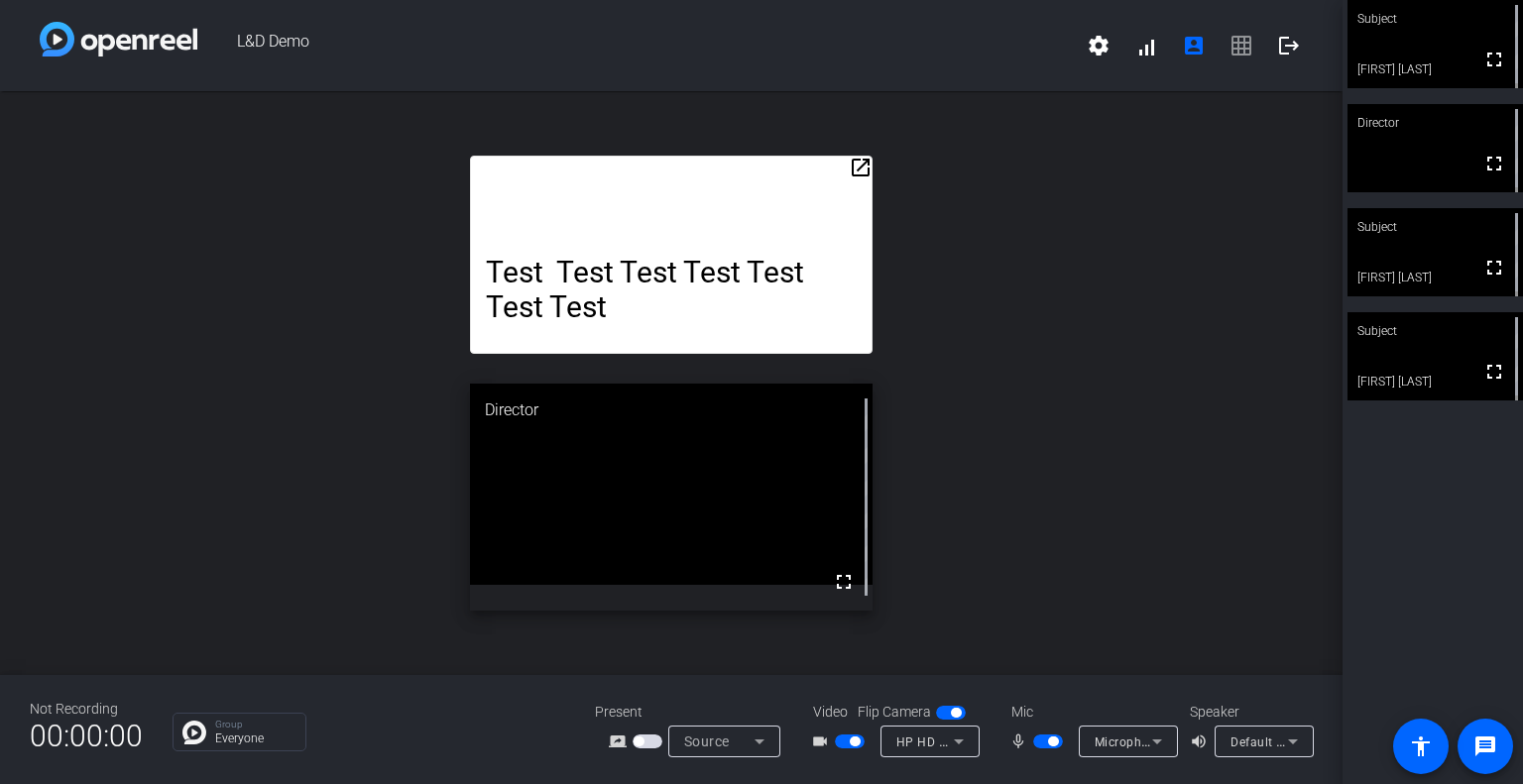 click on "open_in_new" 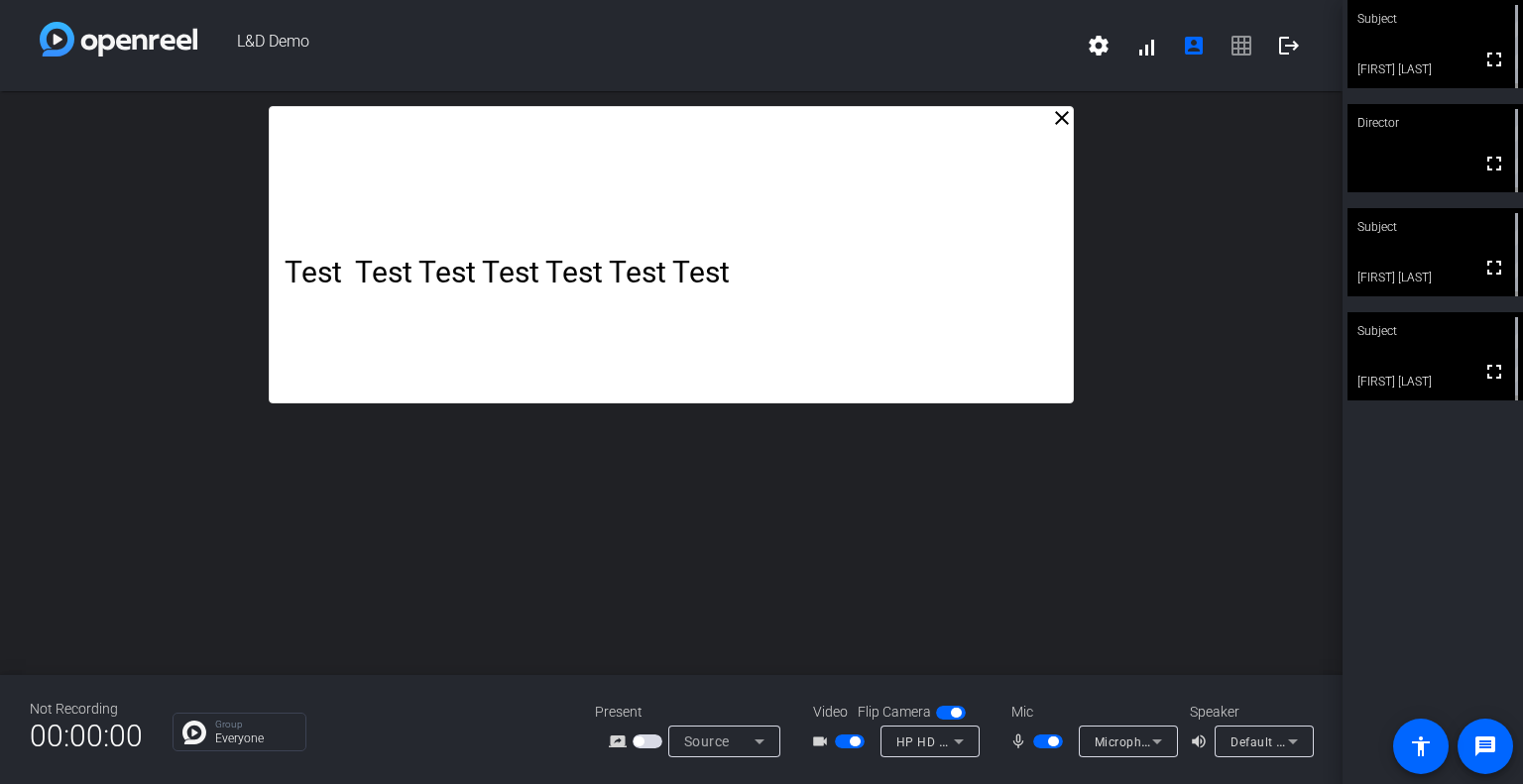 click on "close" 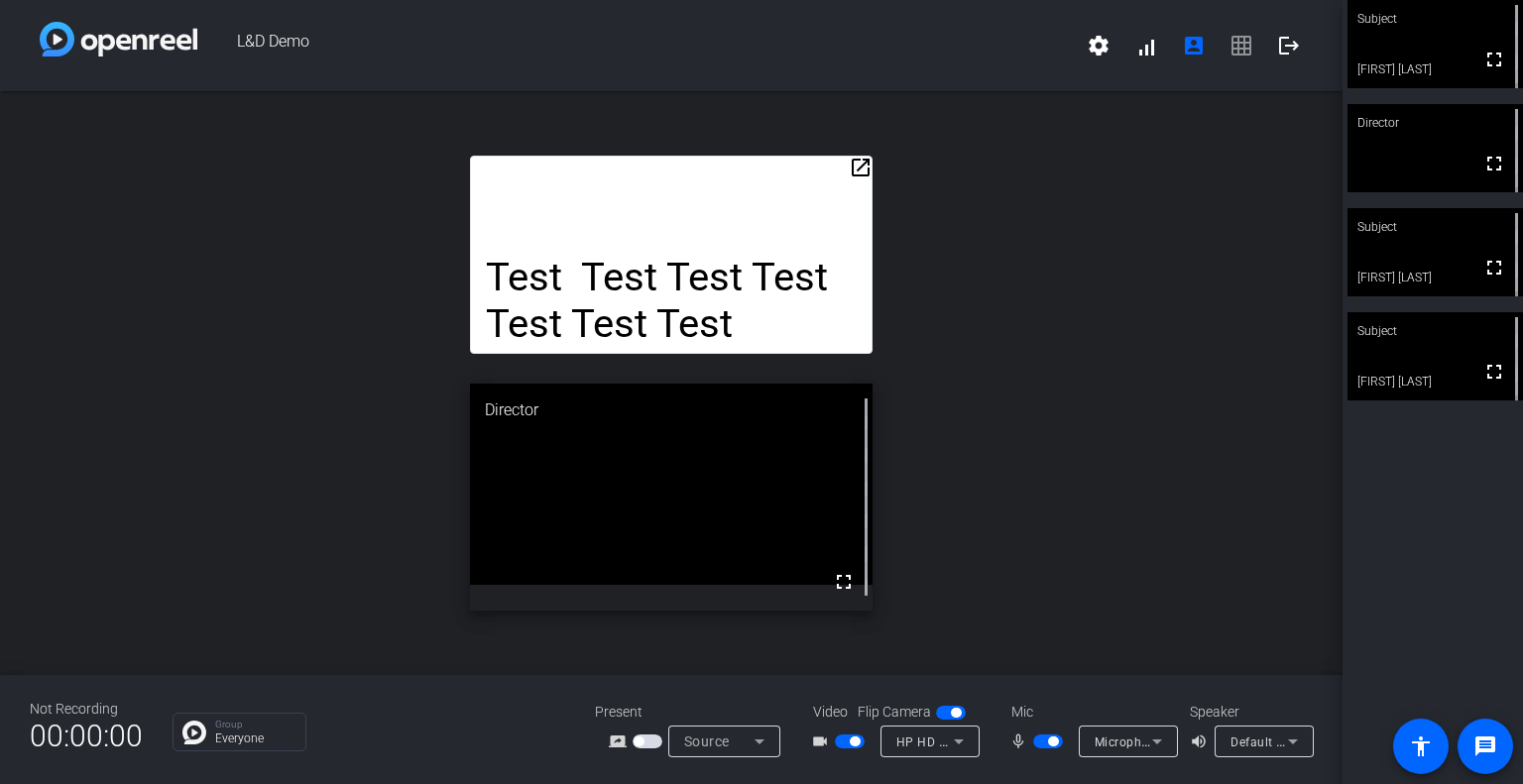 click on "open_in_new" 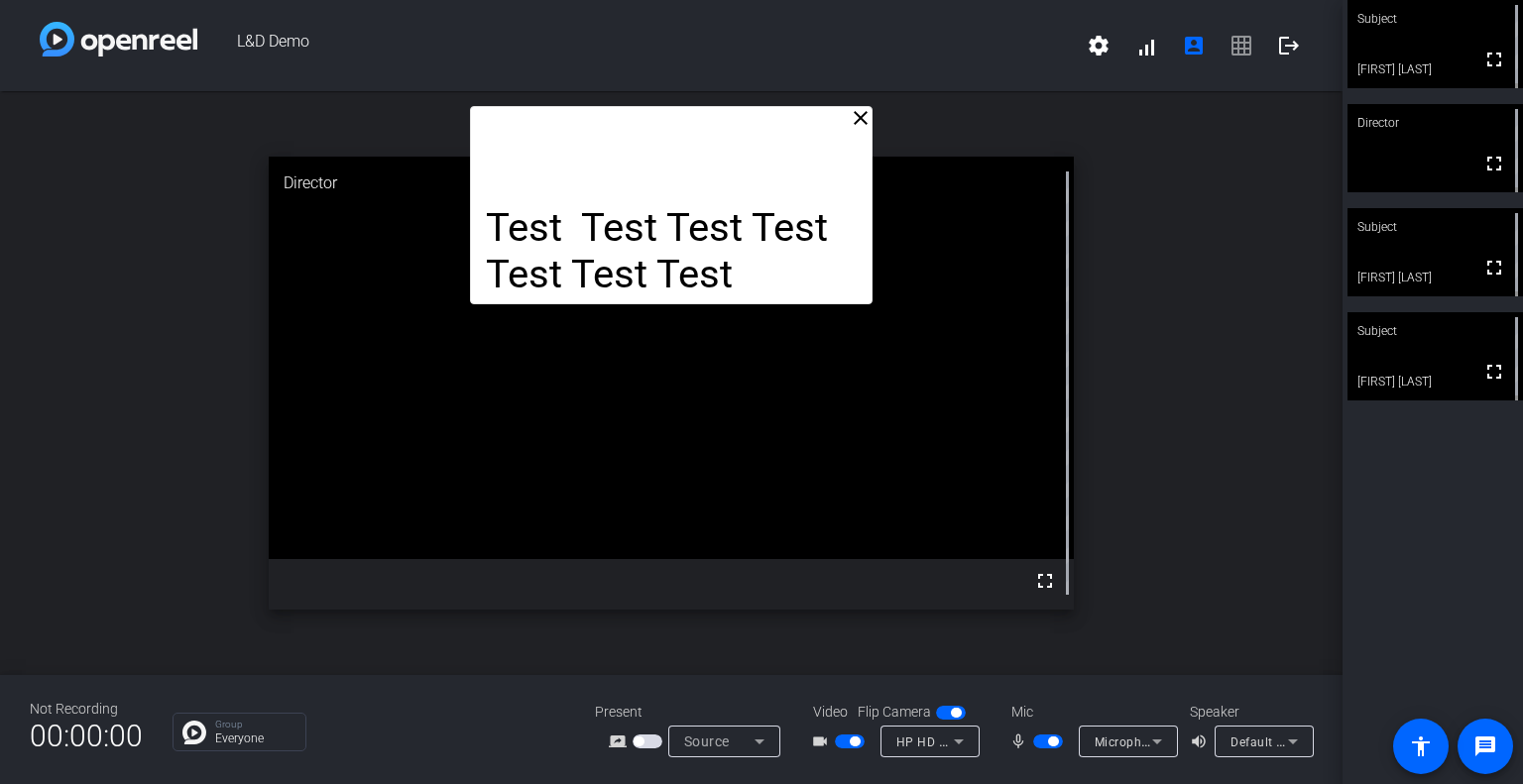 click on "close" 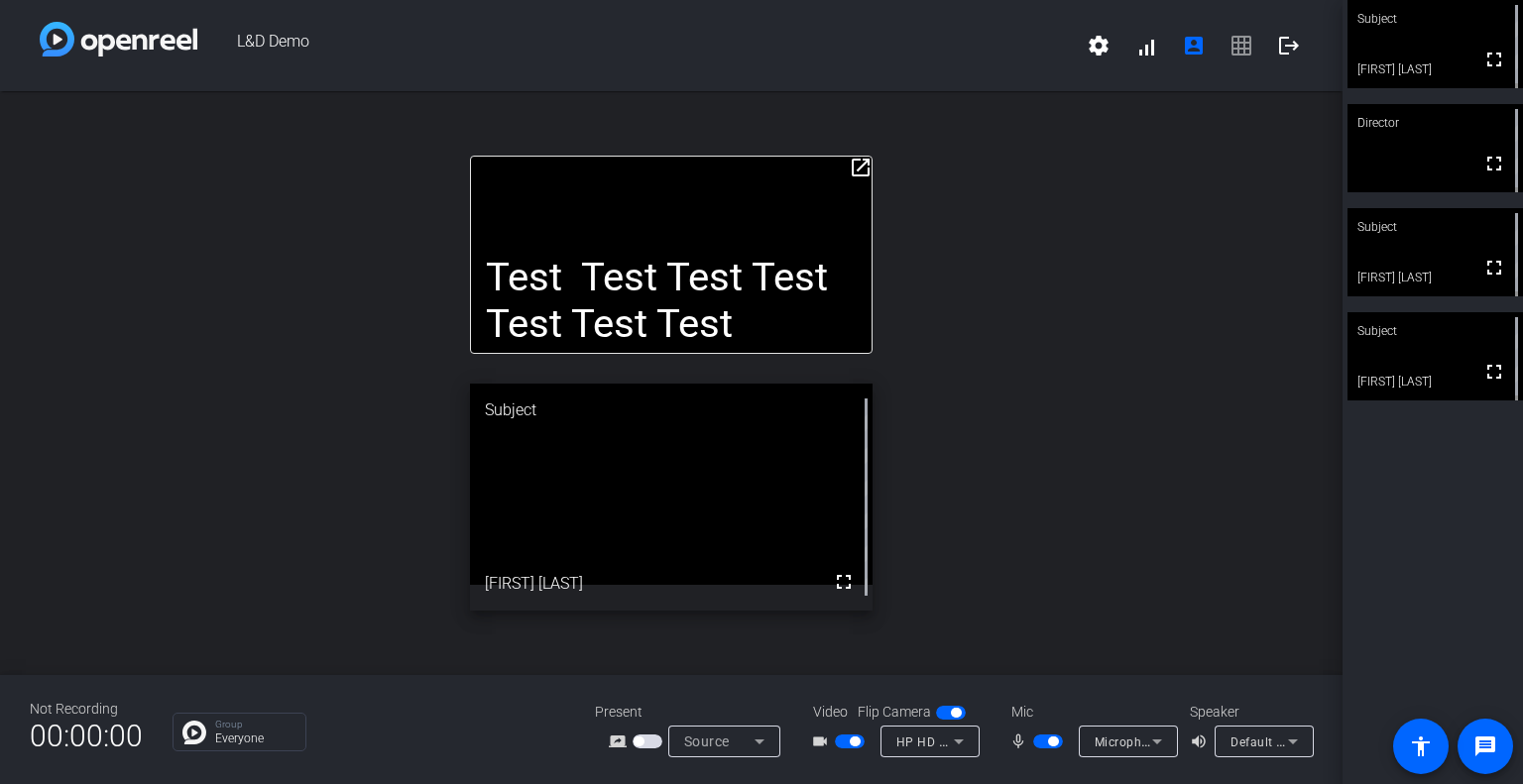 click on "open_in_new" 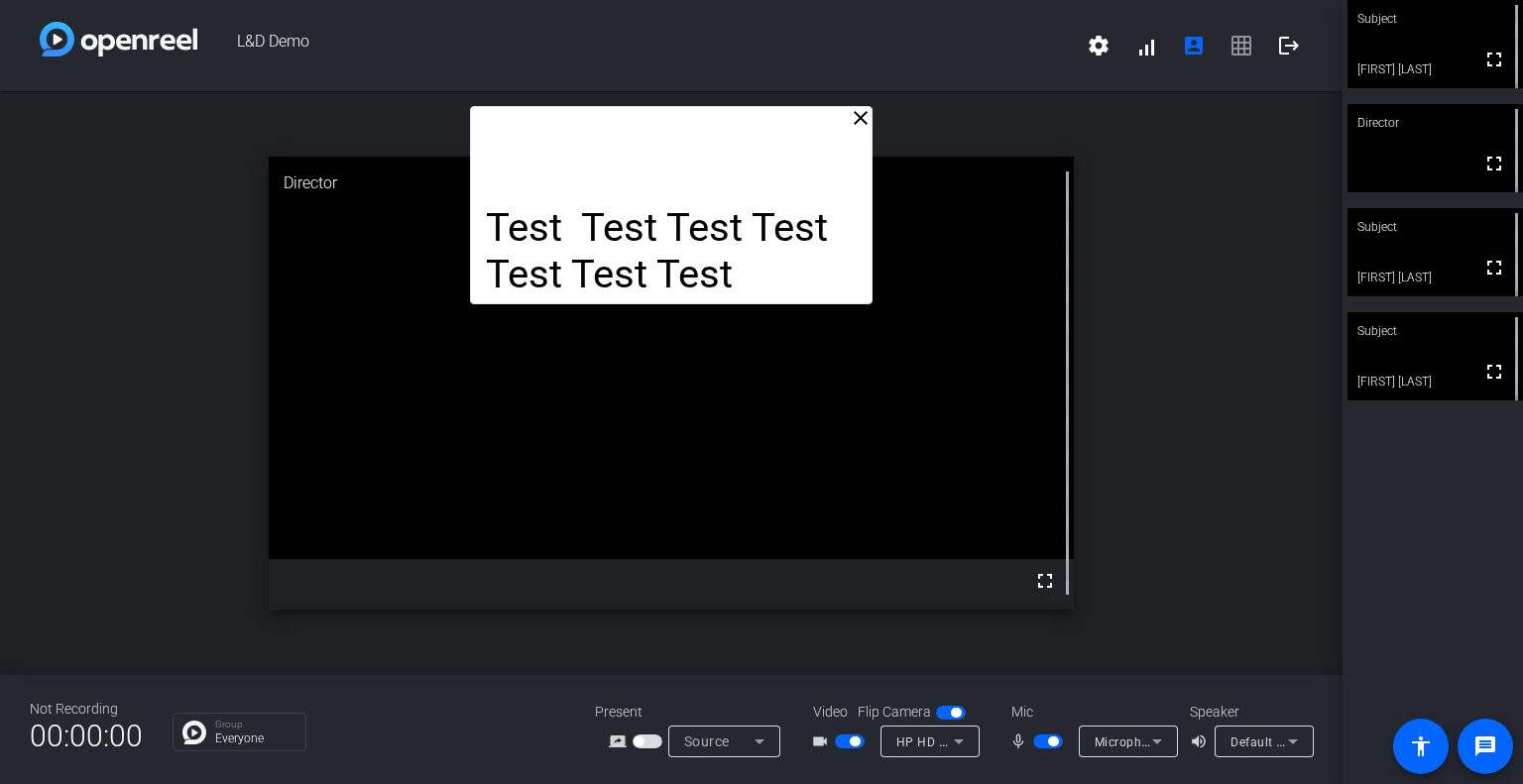 click on "close" 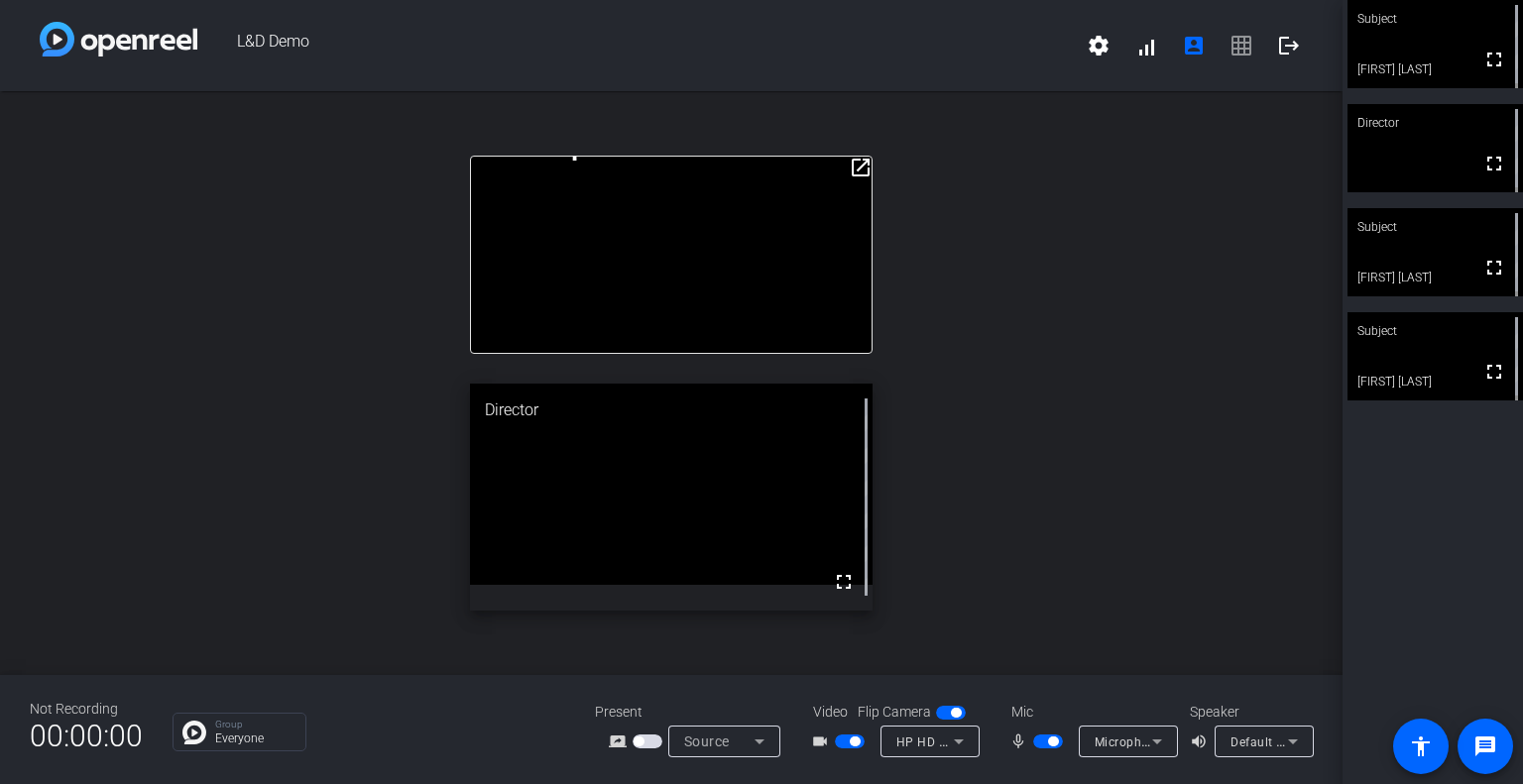 click on "open_in_new" 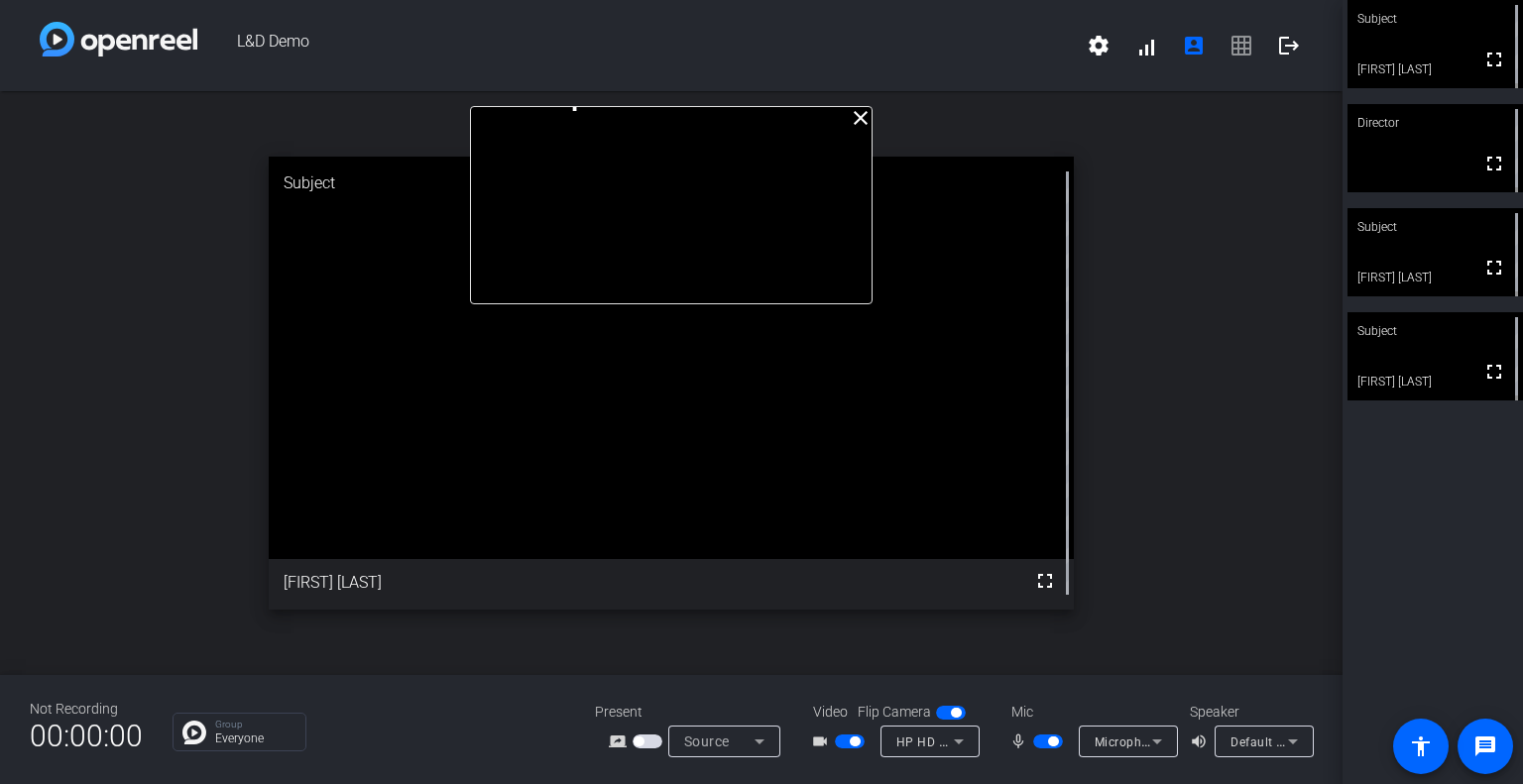 click on "A fun story could be about  a group of adventurers who discover a hidden world beneath a local park, filled with talking animals and magical flora .  They encounter a mischievous squirrel who leads them on a treasure hunt, leading to unexpected friendships and humorous mishaps.  The story could culminate in a celebration with all the park's inhabitants, highlighting the importance of friendship and appreciating the unexpected." 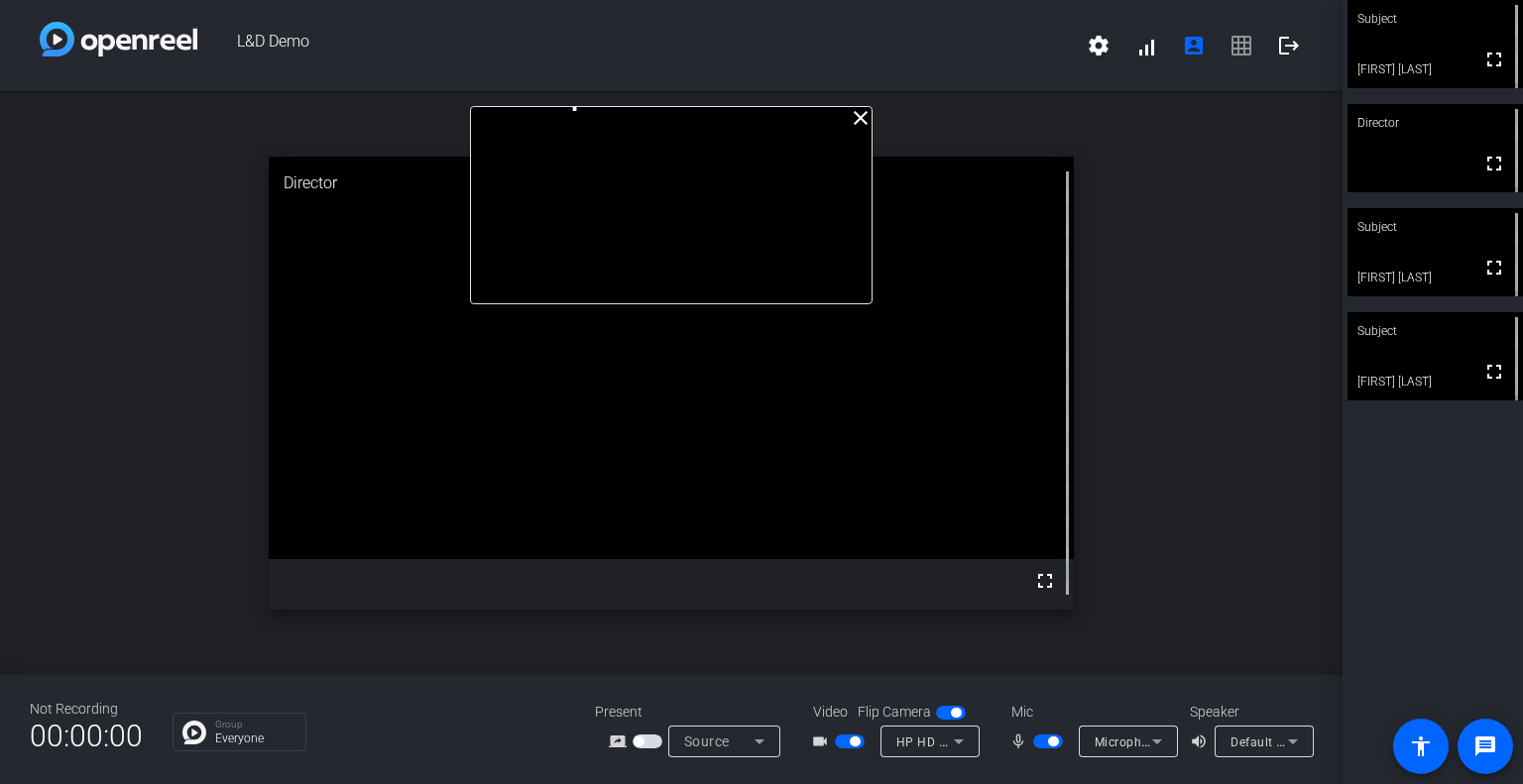 click on "close" 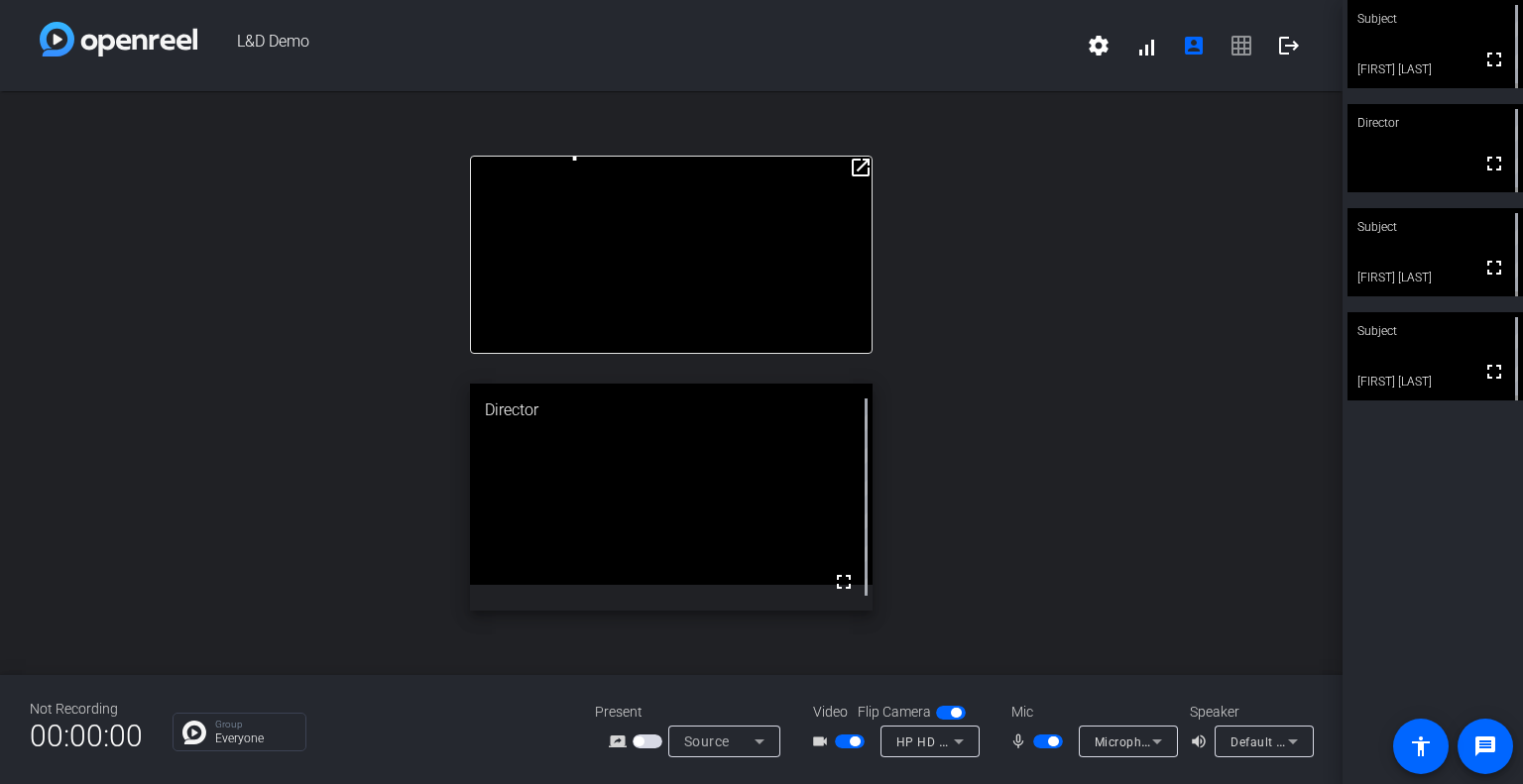 click on "open_in_new" 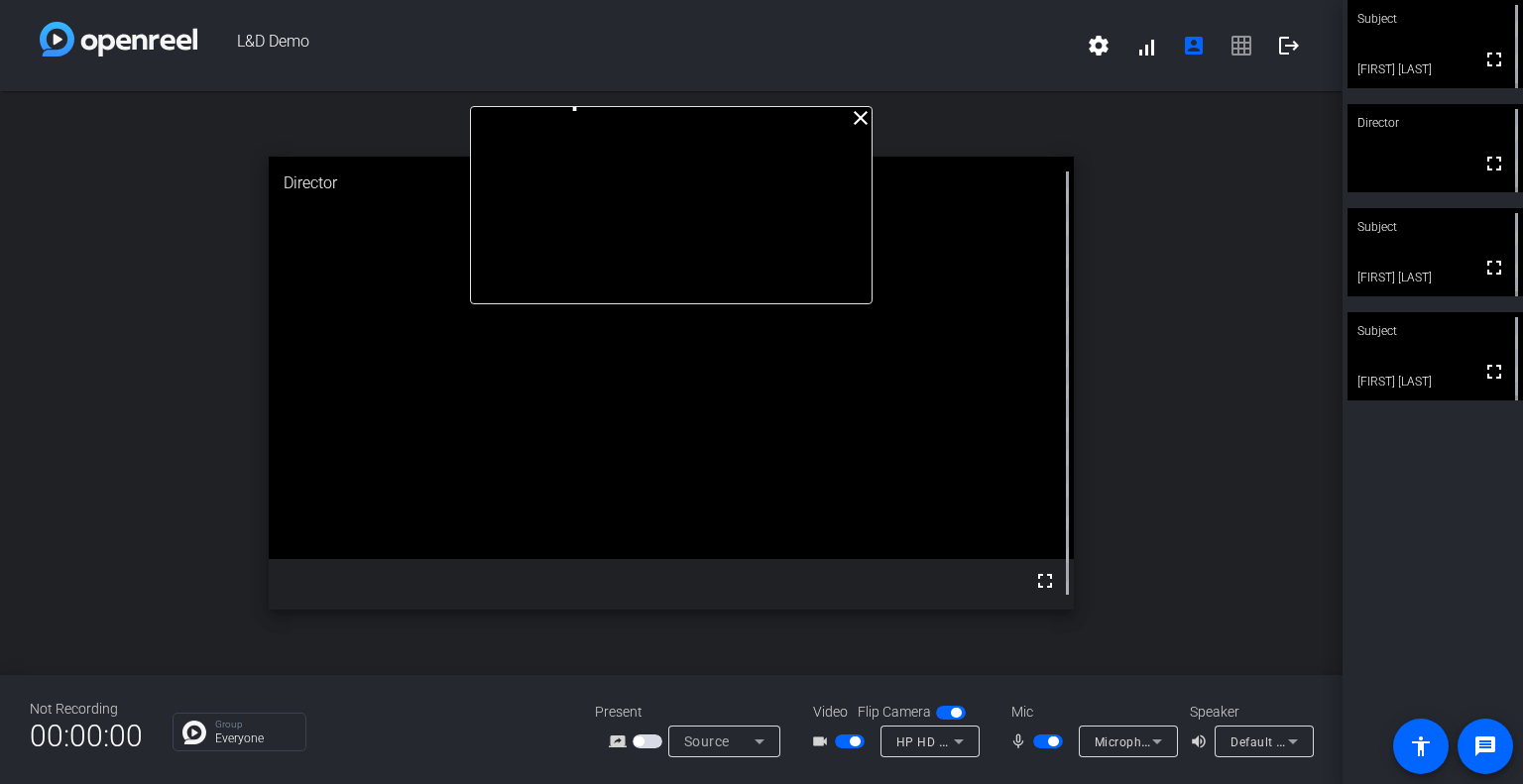 click on "close" 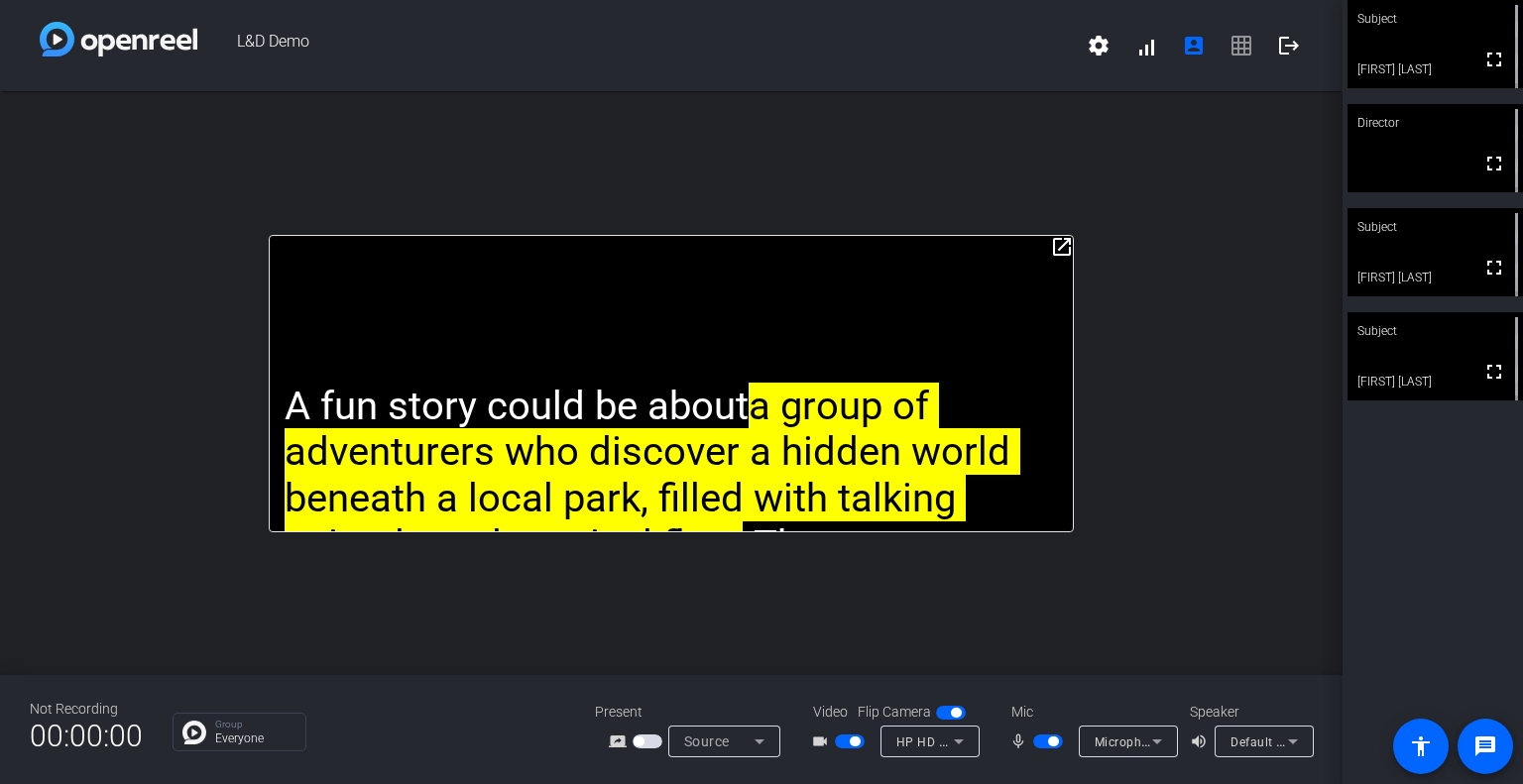 click on "open_in_new" 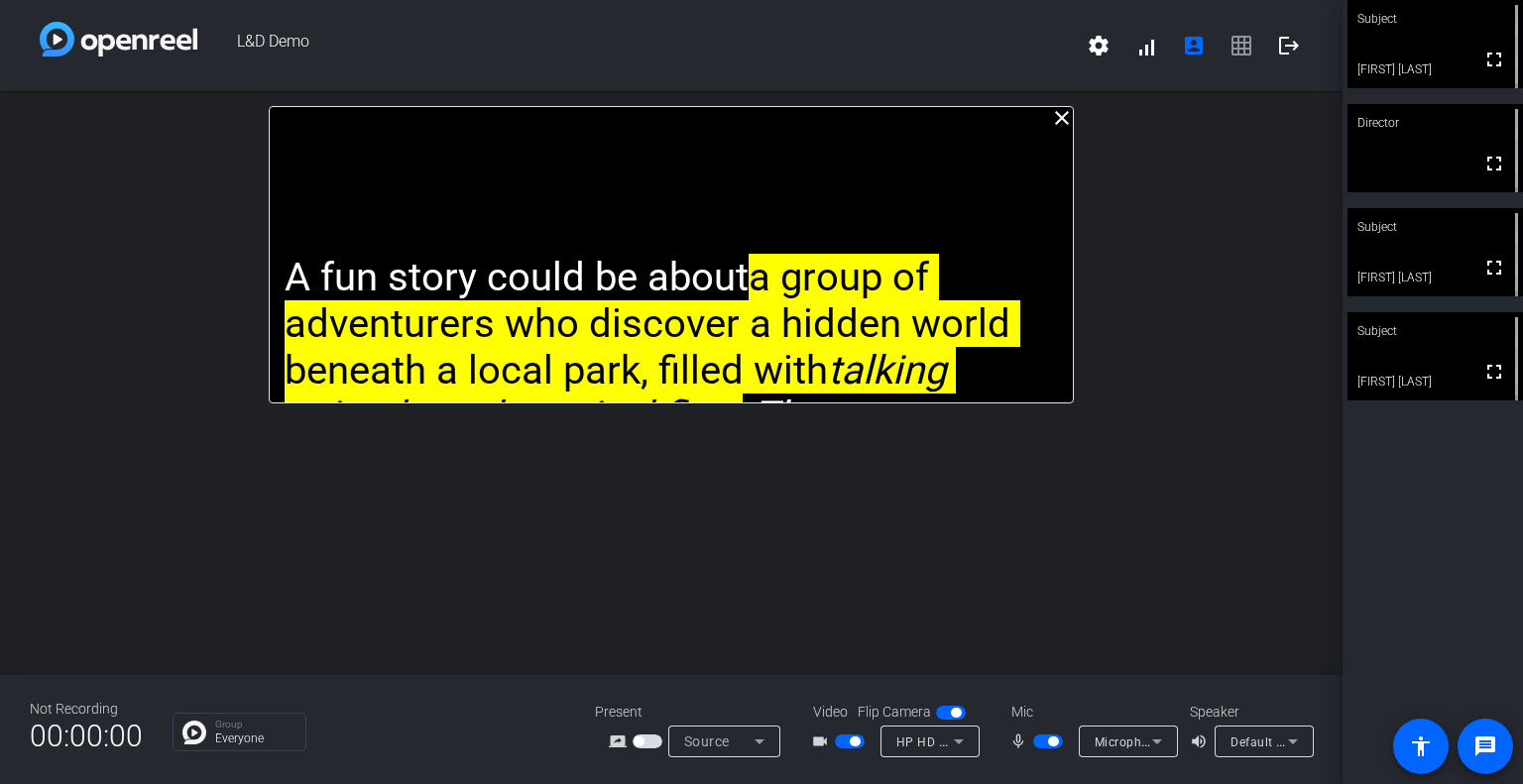 click on "close" 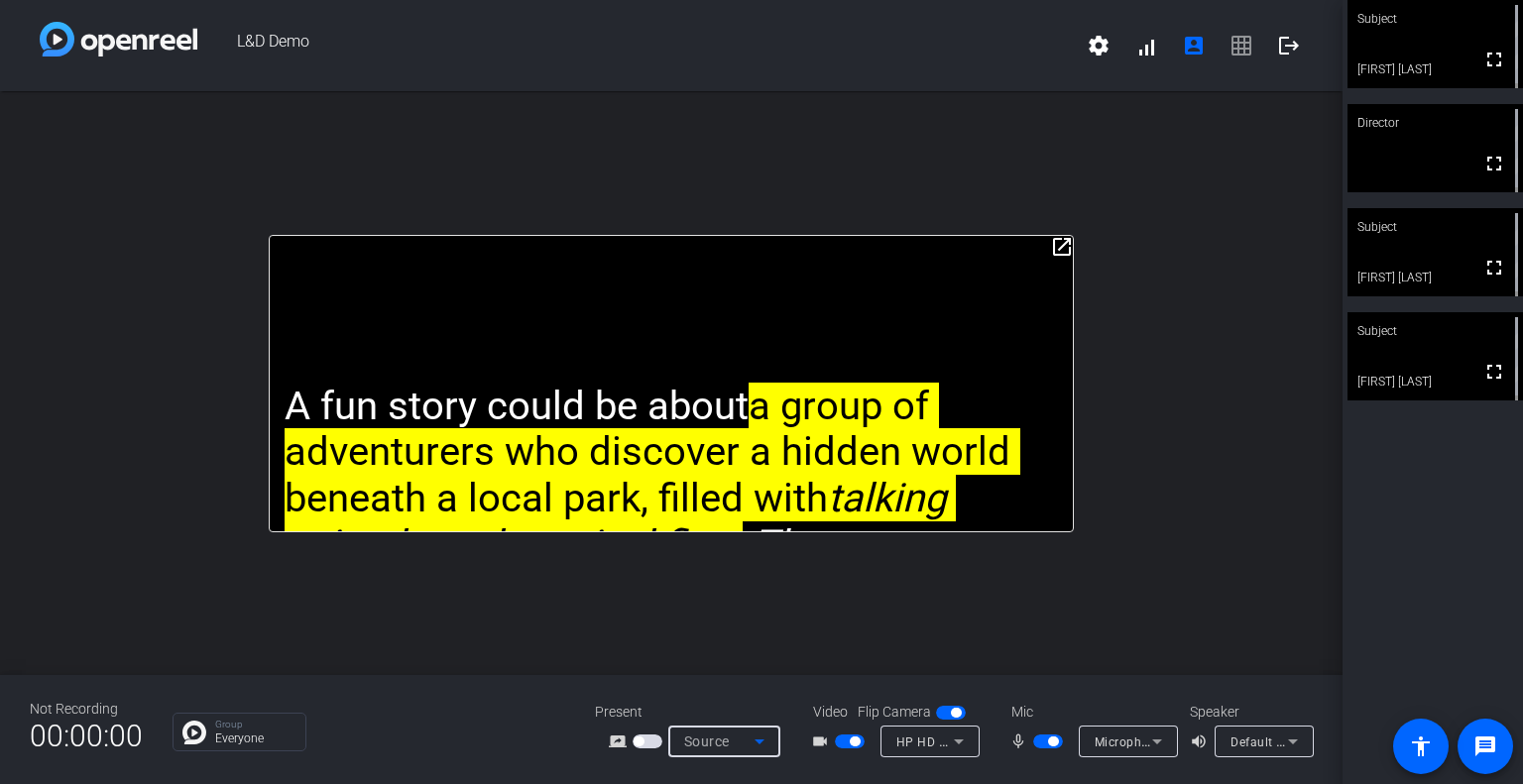 click 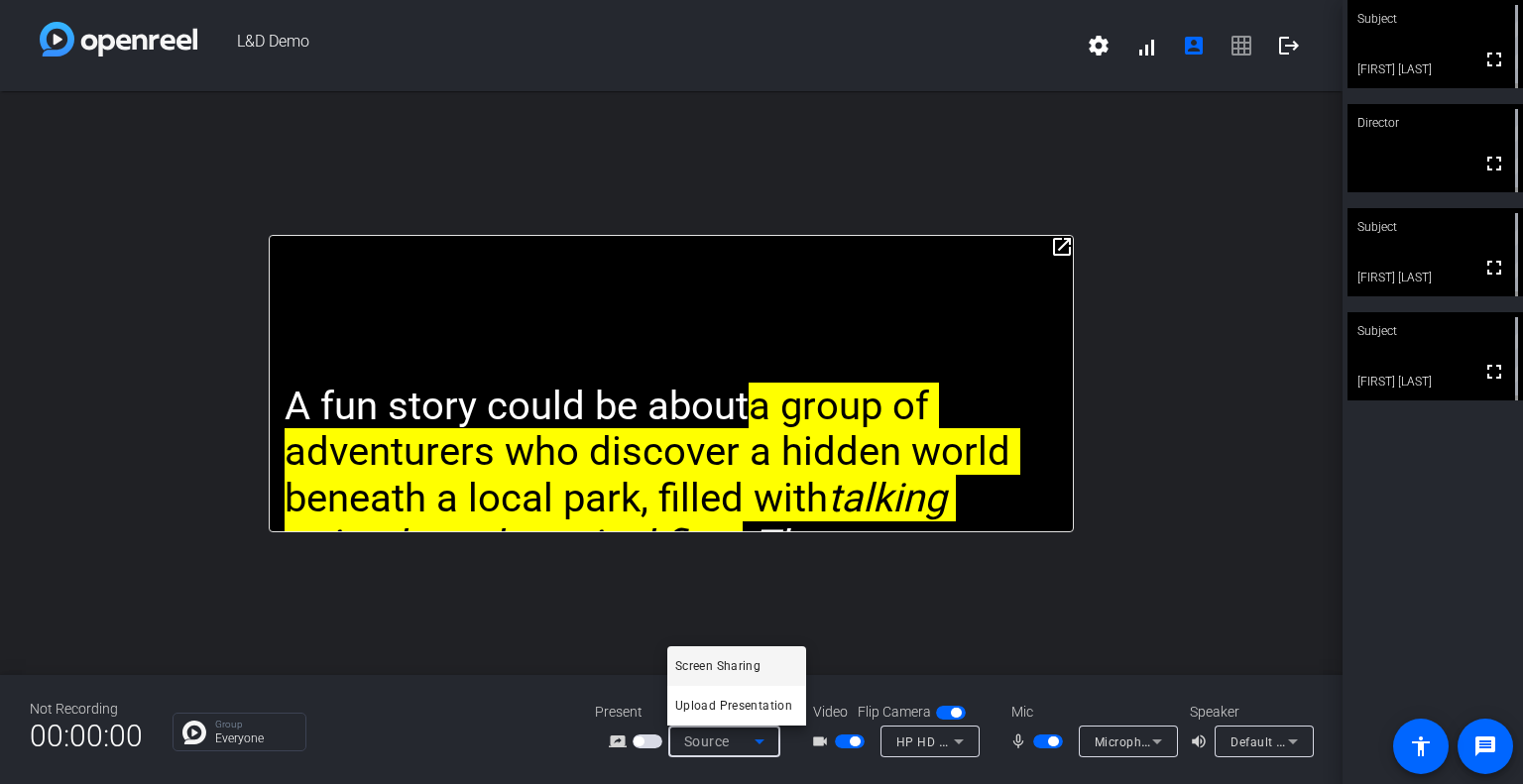 click at bounding box center (762, 392) 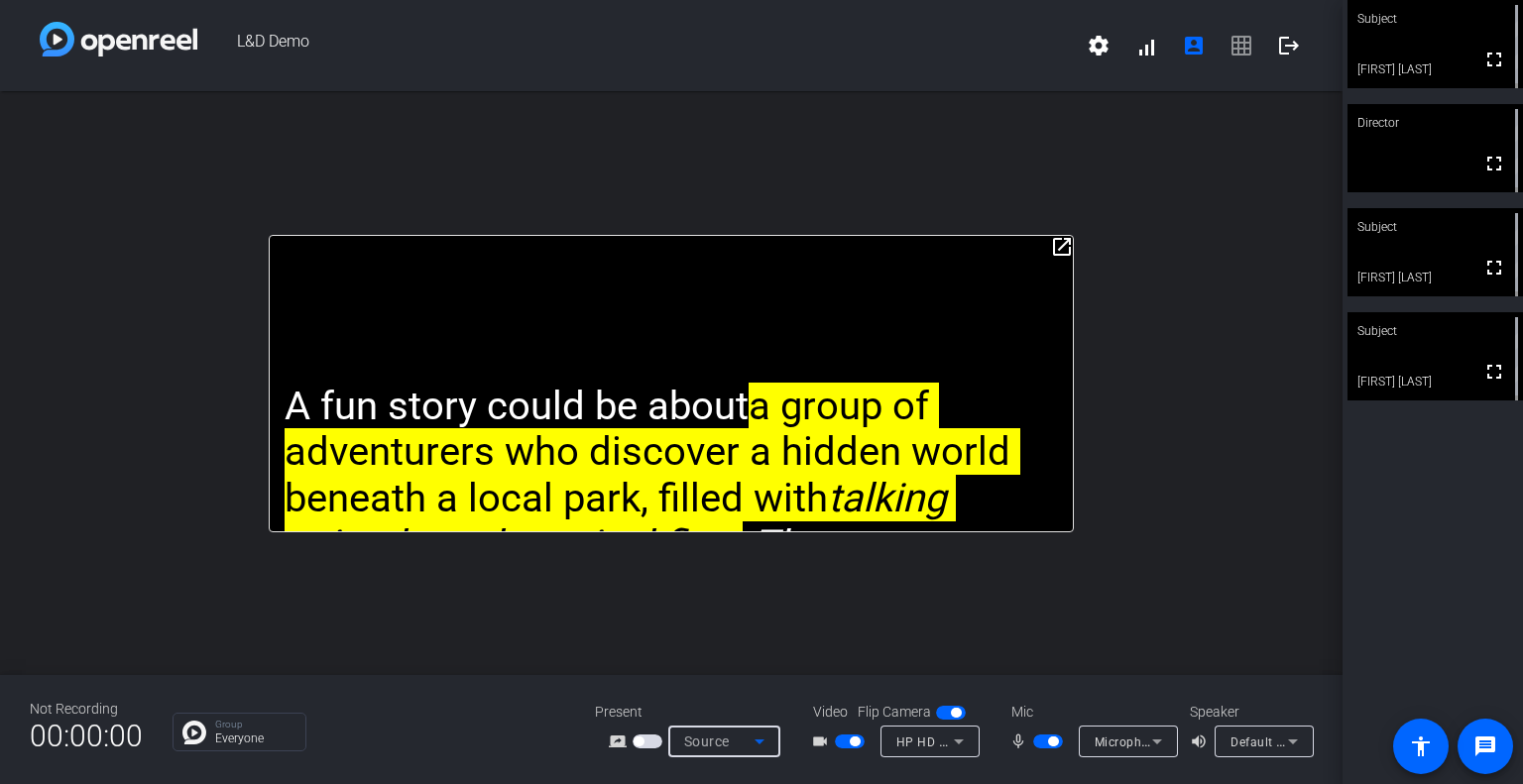 click 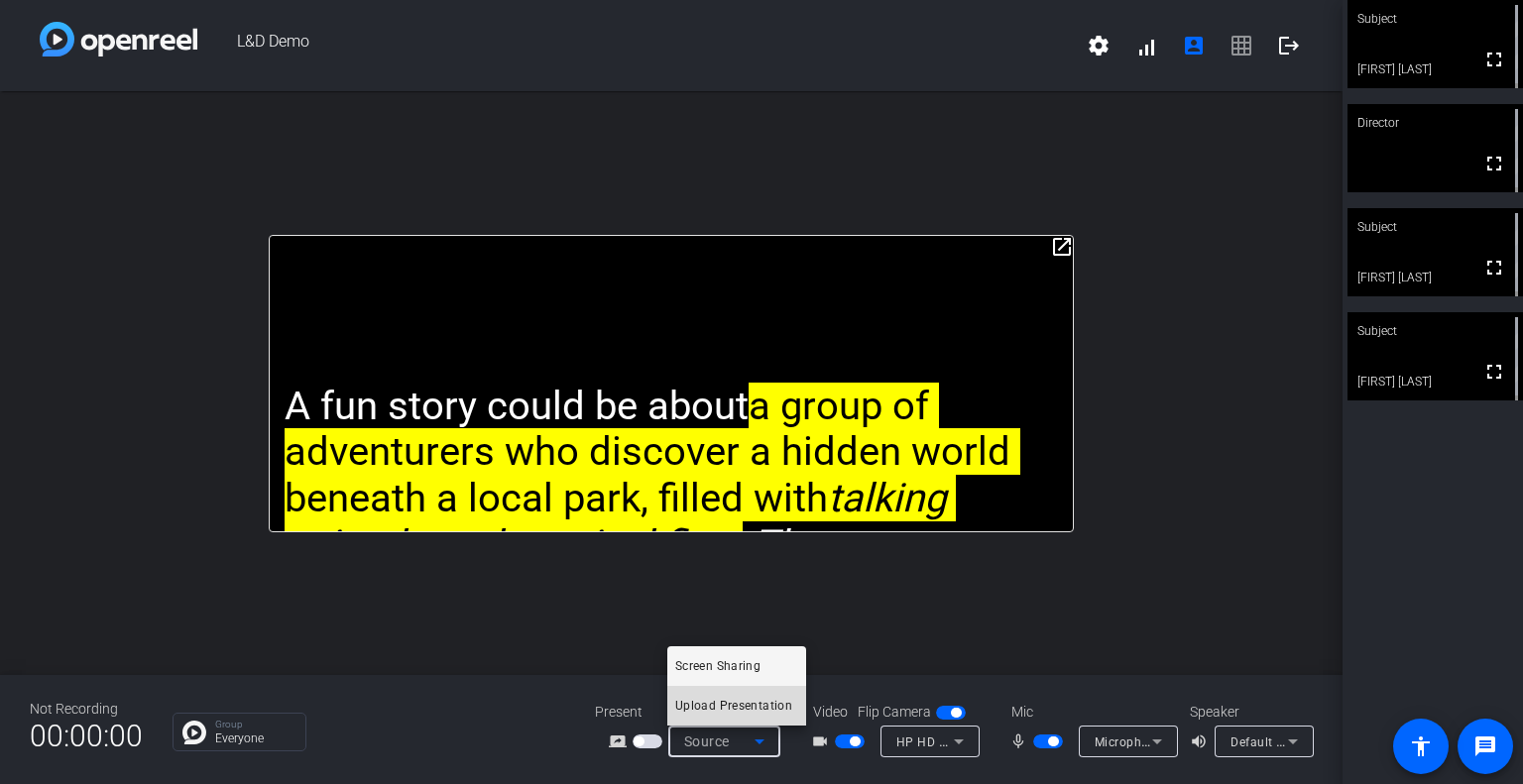 click on "Upload Presentation" at bounding box center (734, 706) 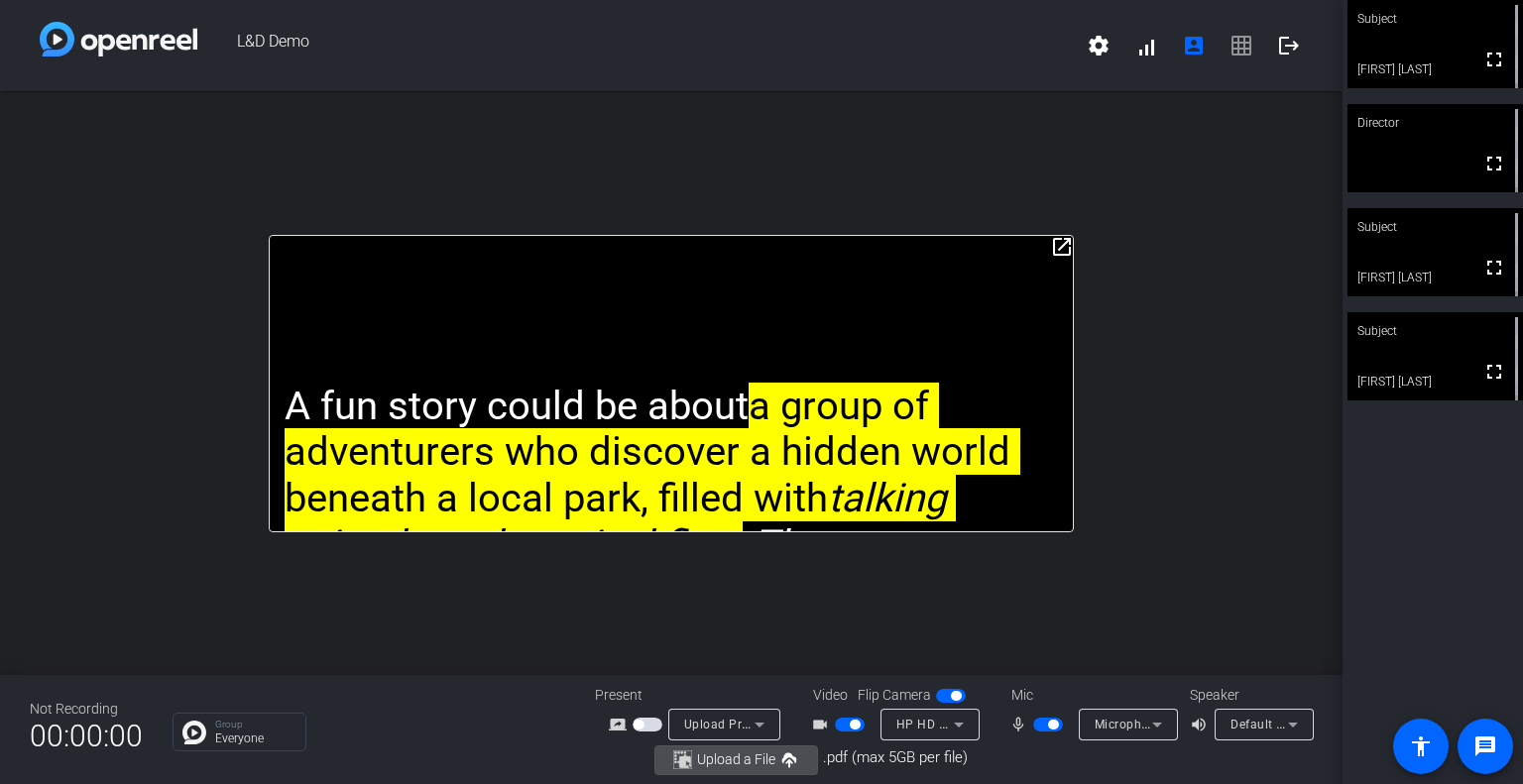 click on "Upload a File" 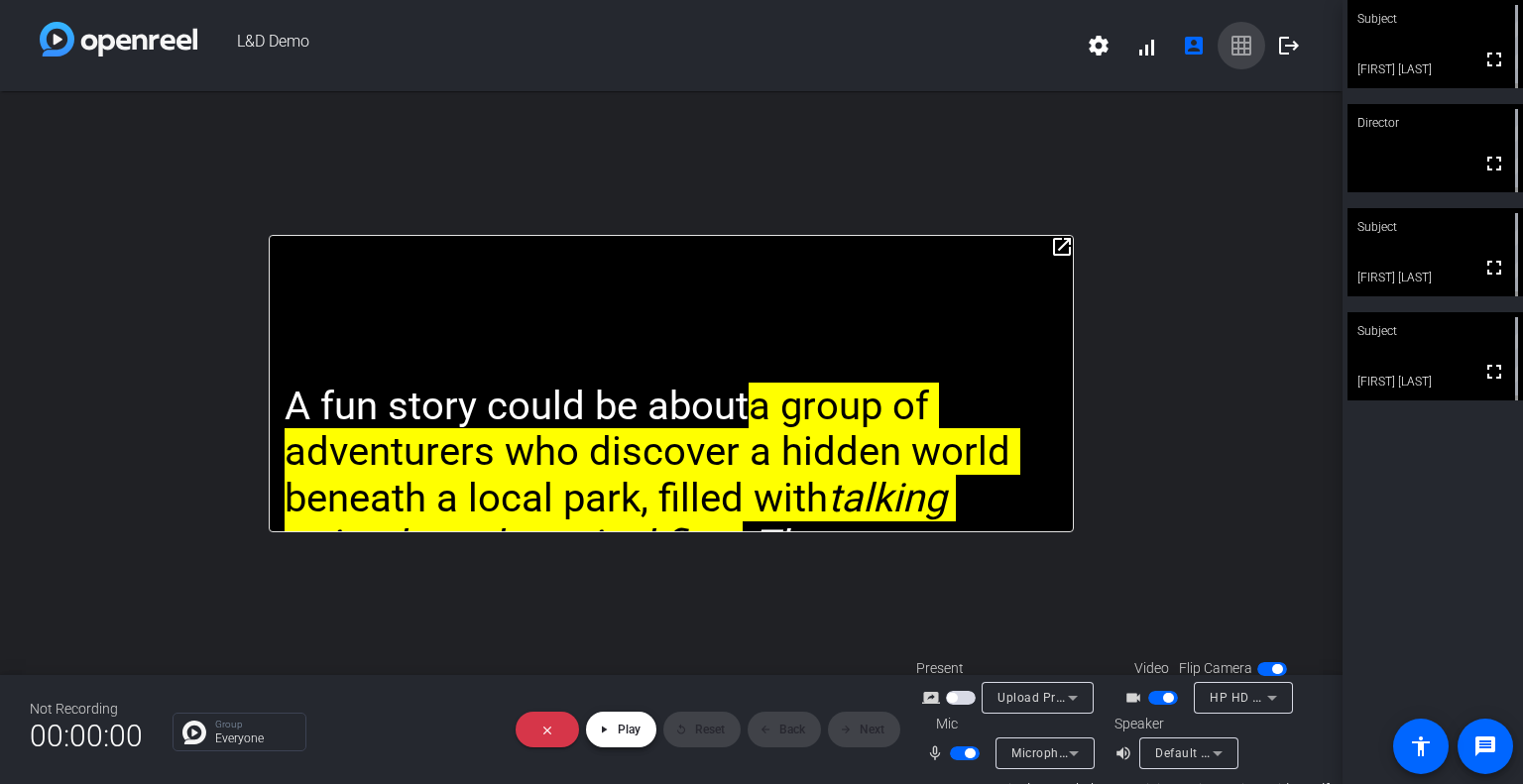 click on "Play" 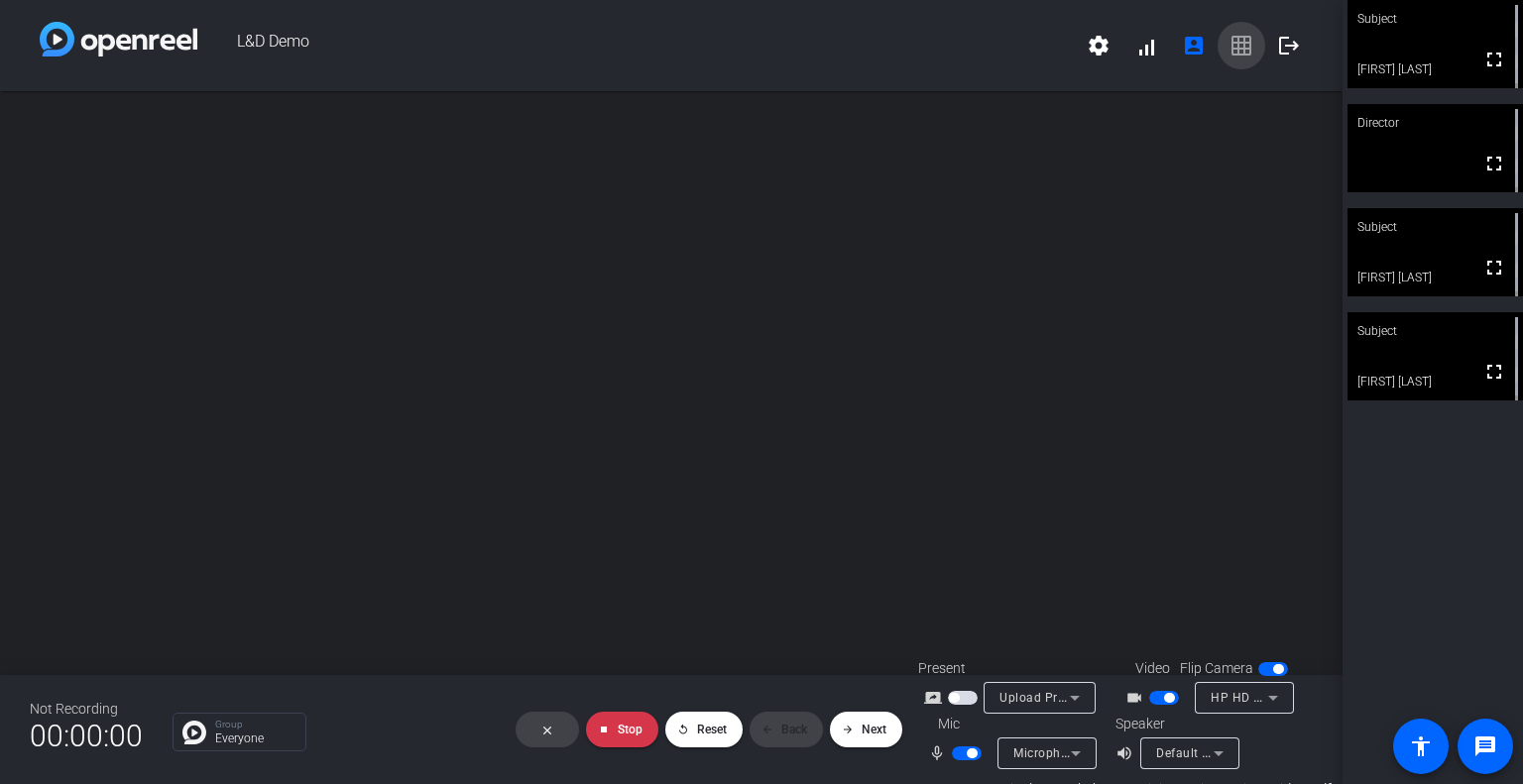 scroll, scrollTop: 0, scrollLeft: 0, axis: both 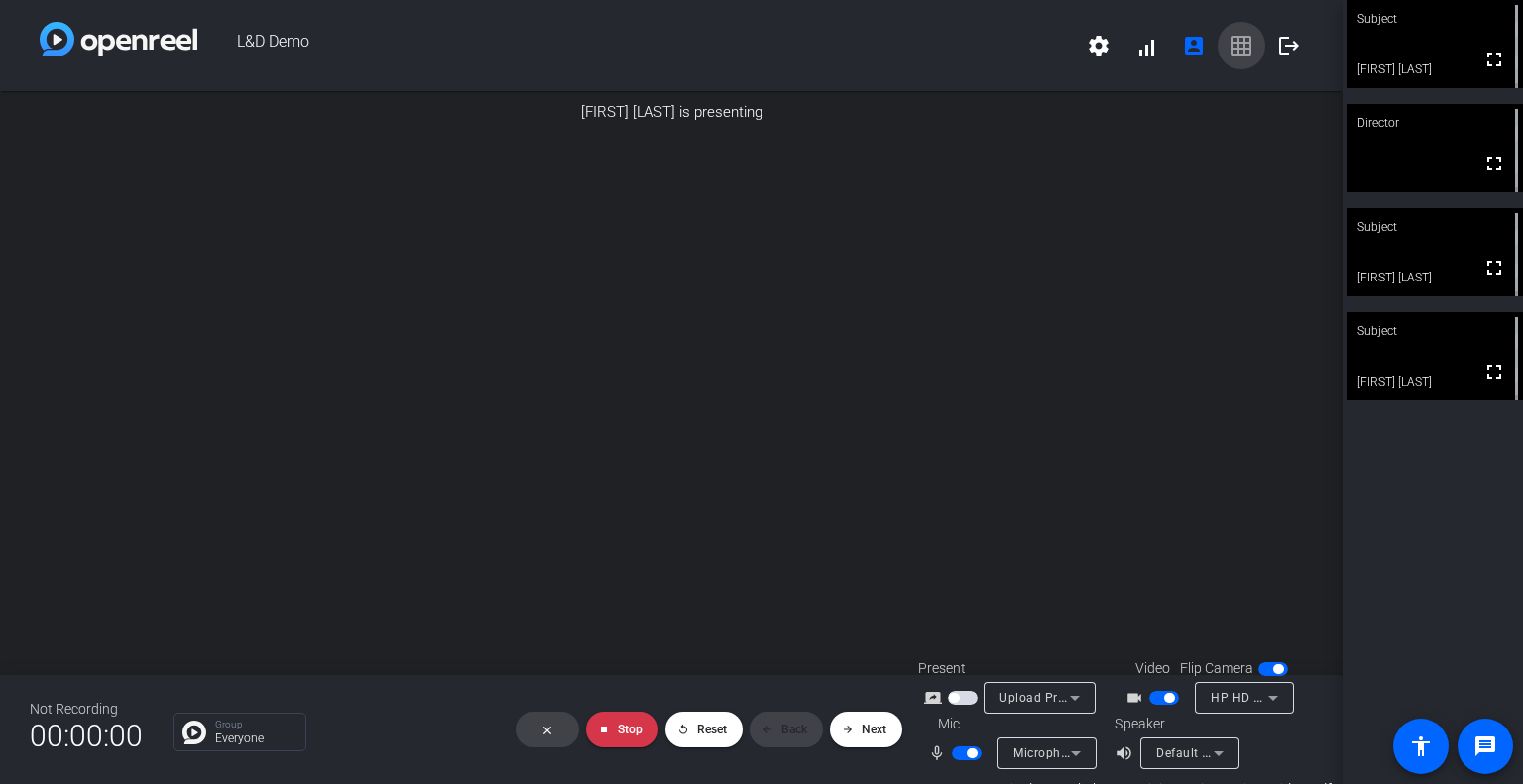 click 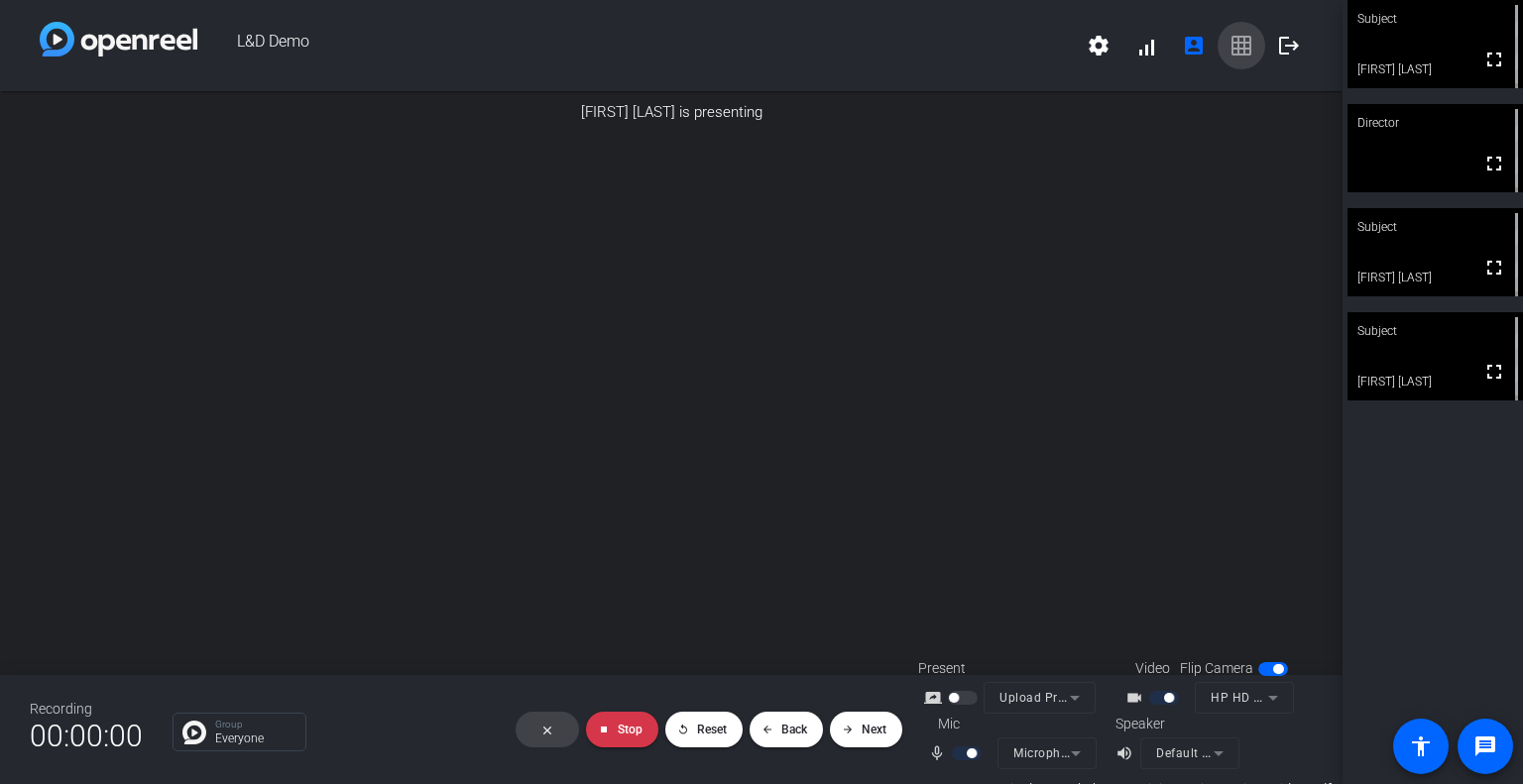 click 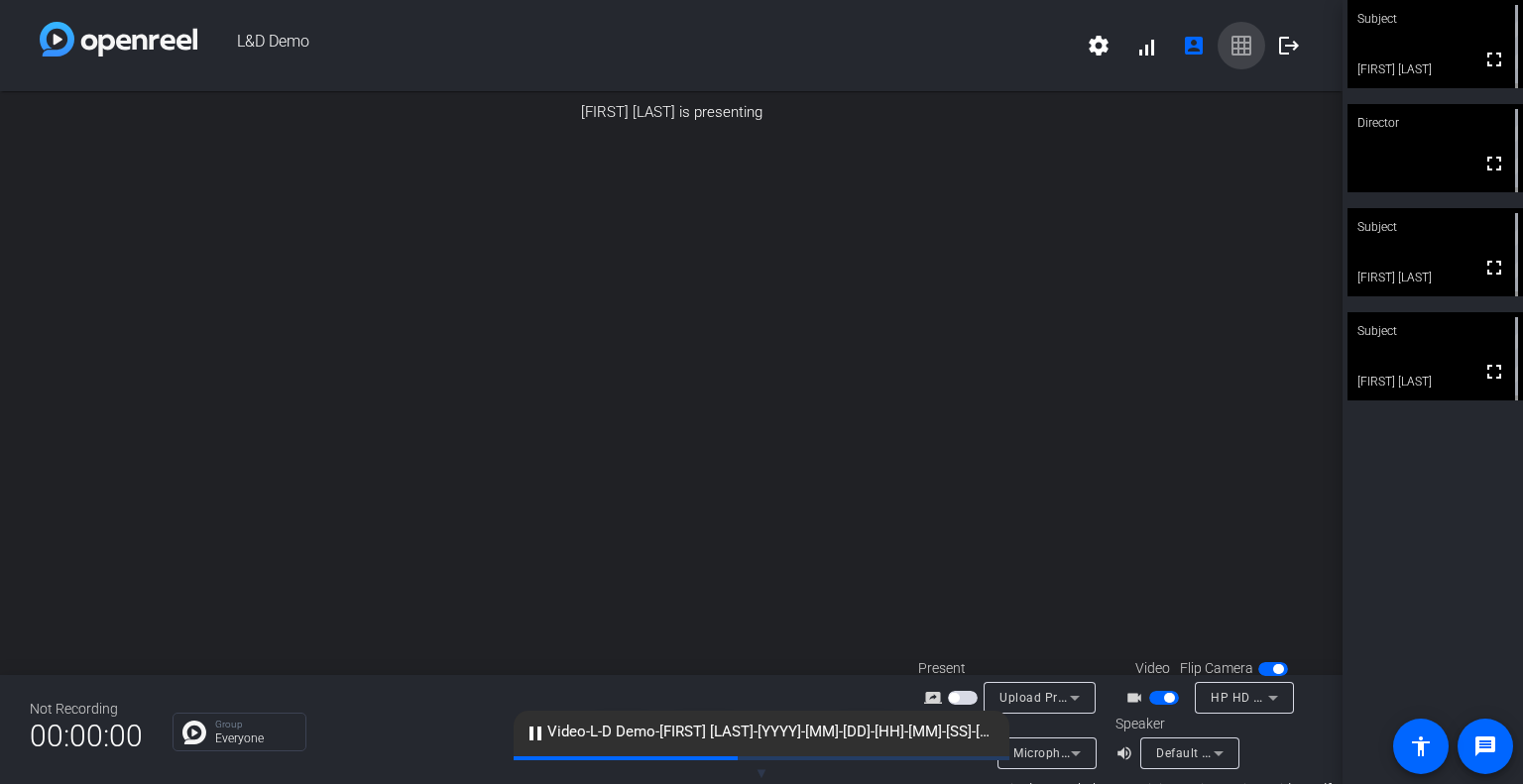 click 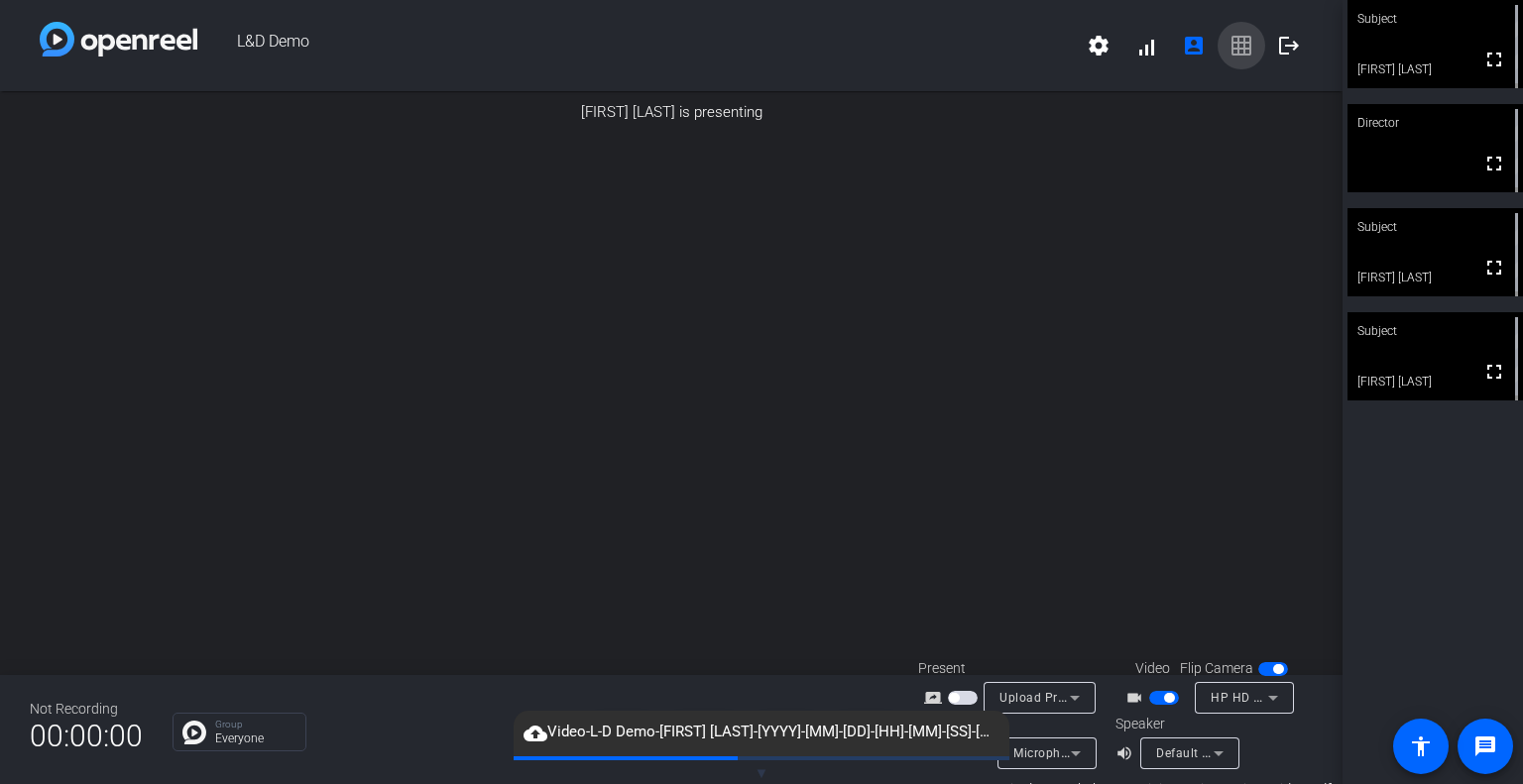 click 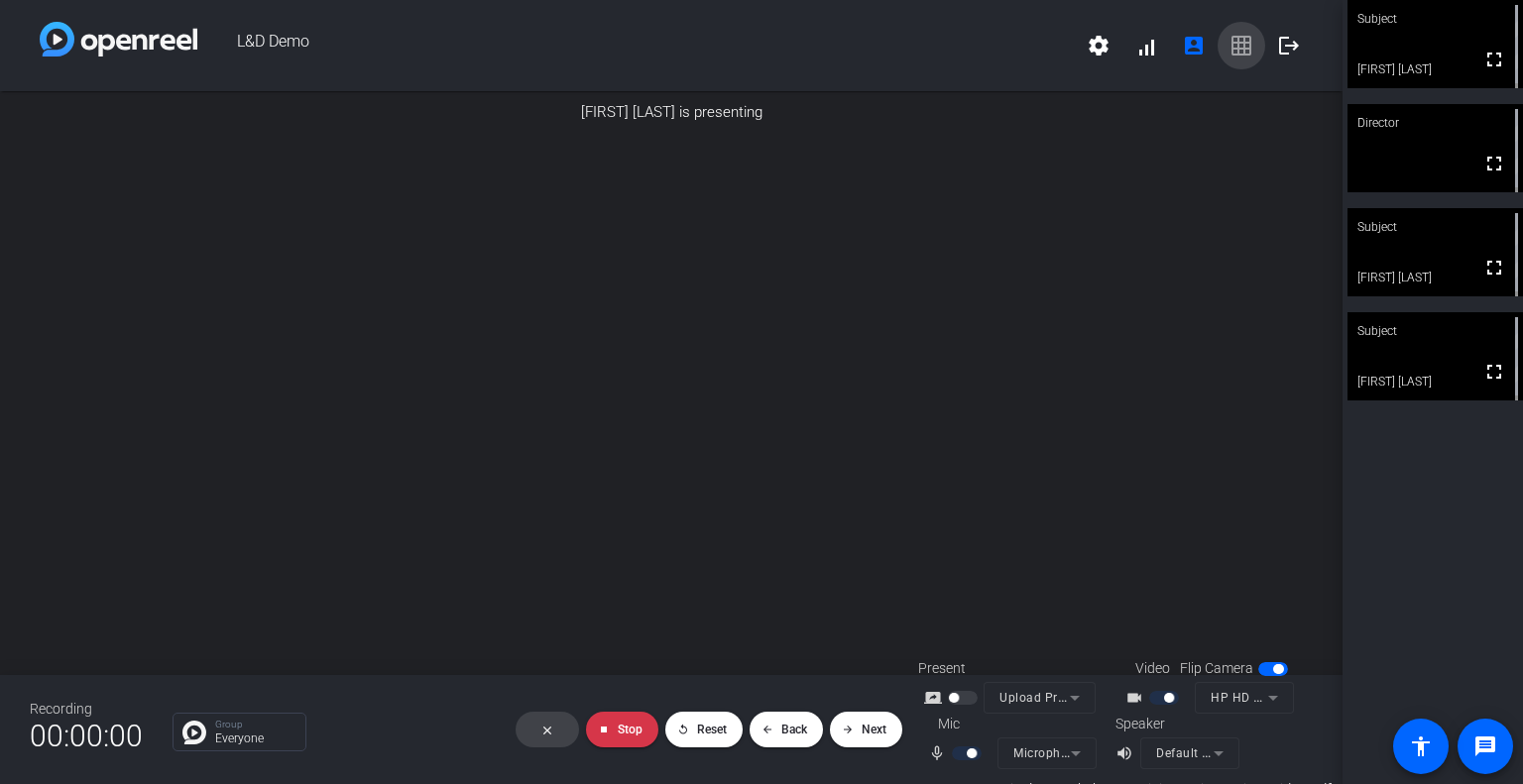 click 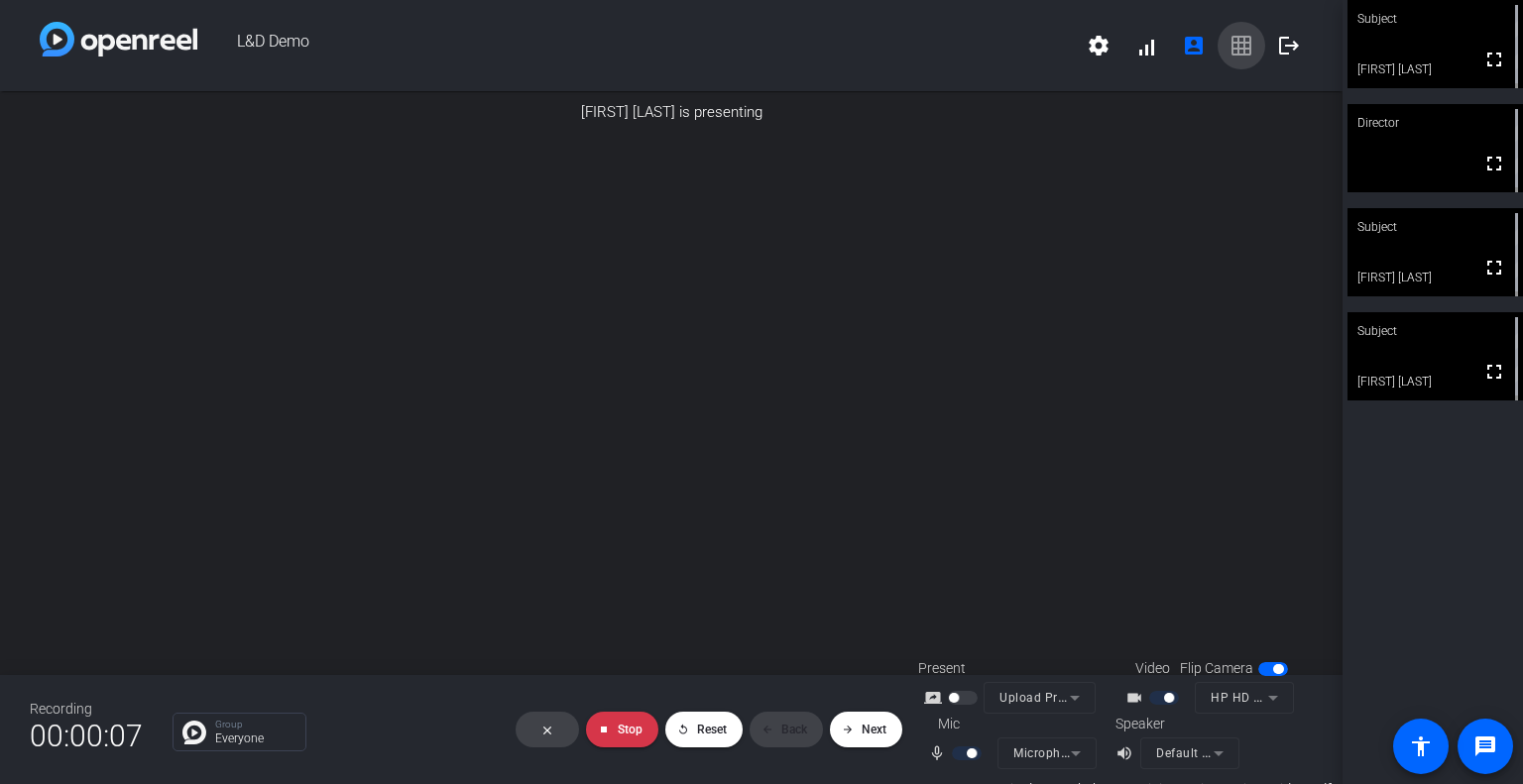 click 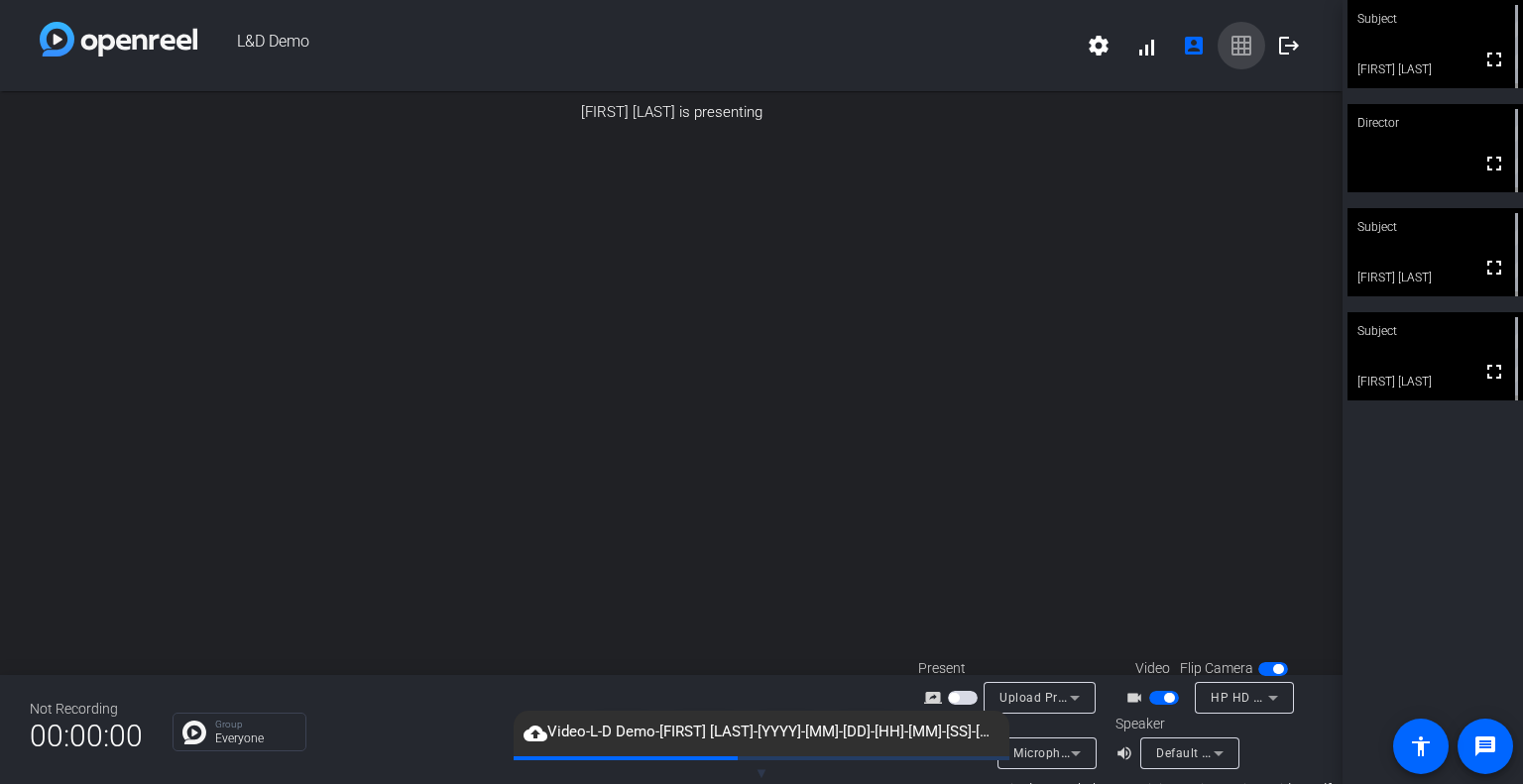 click 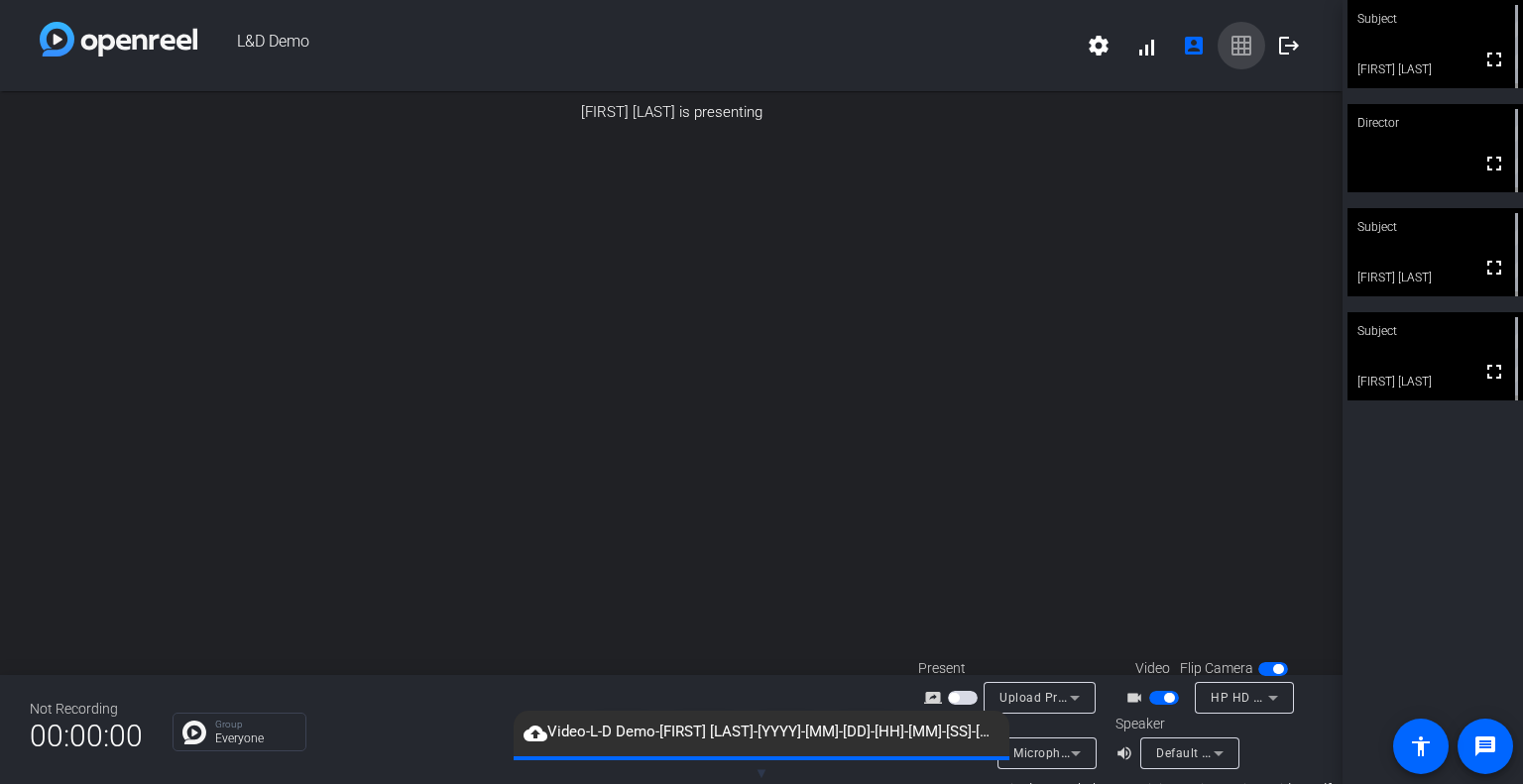 click 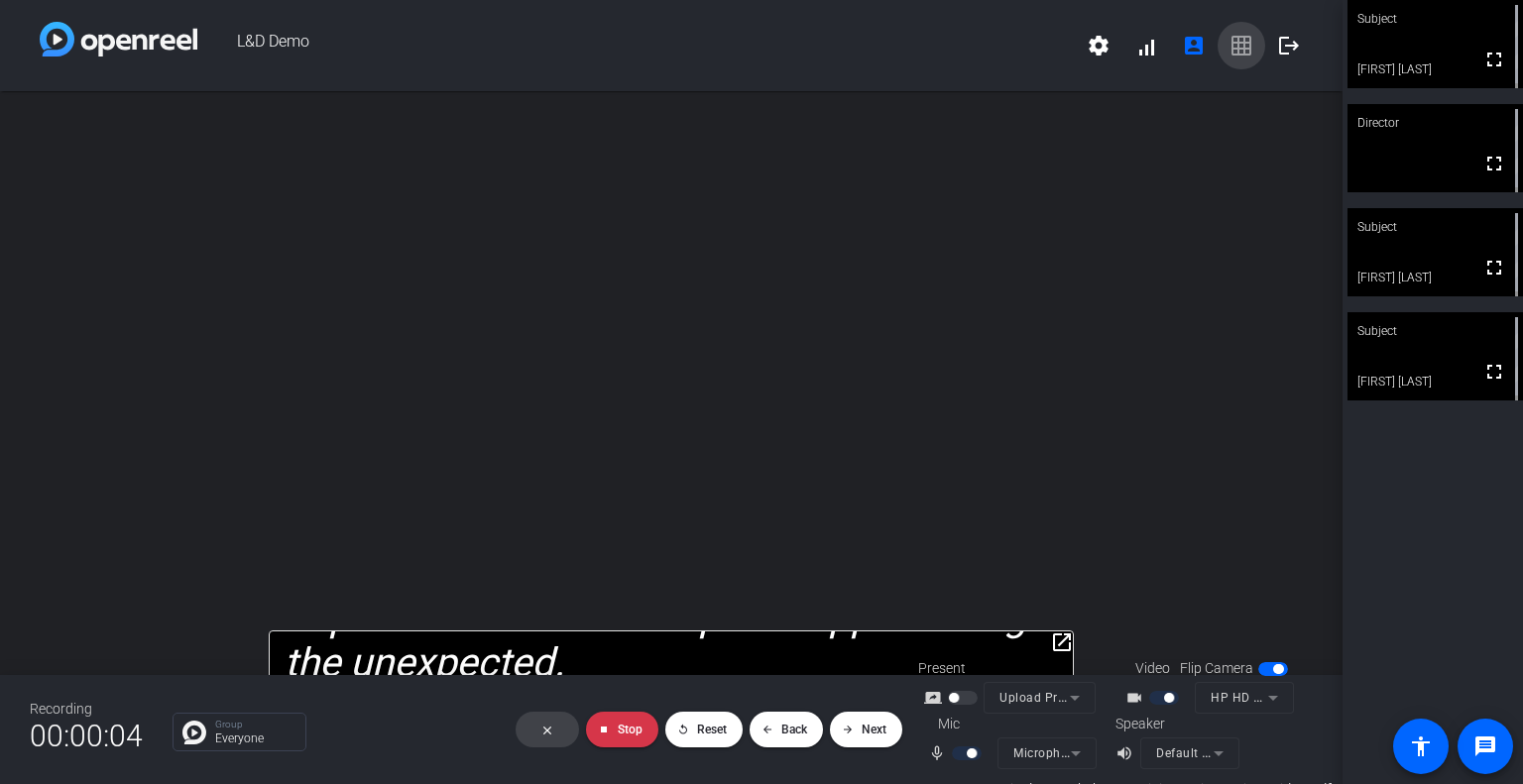 scroll, scrollTop: 0, scrollLeft: 0, axis: both 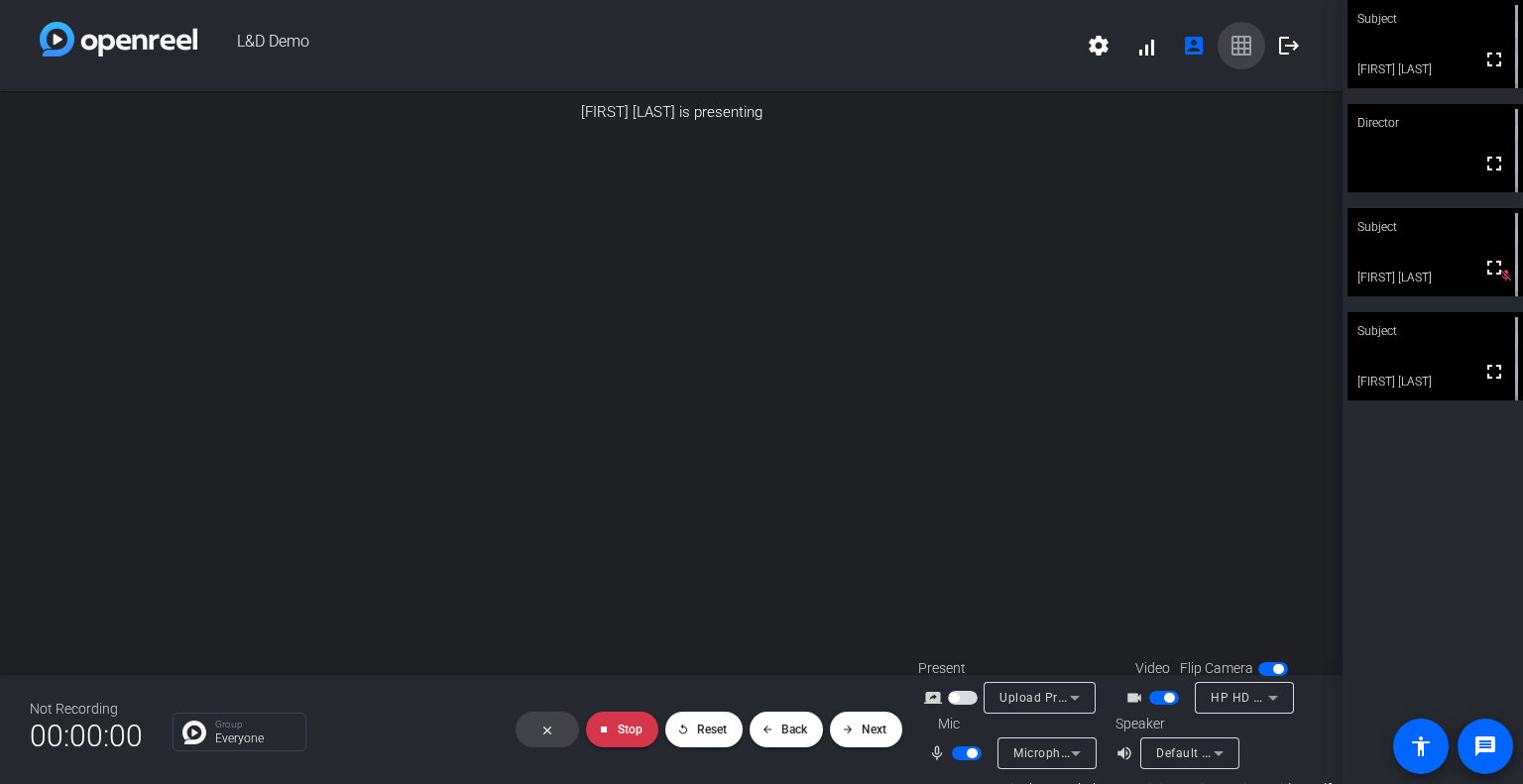 click 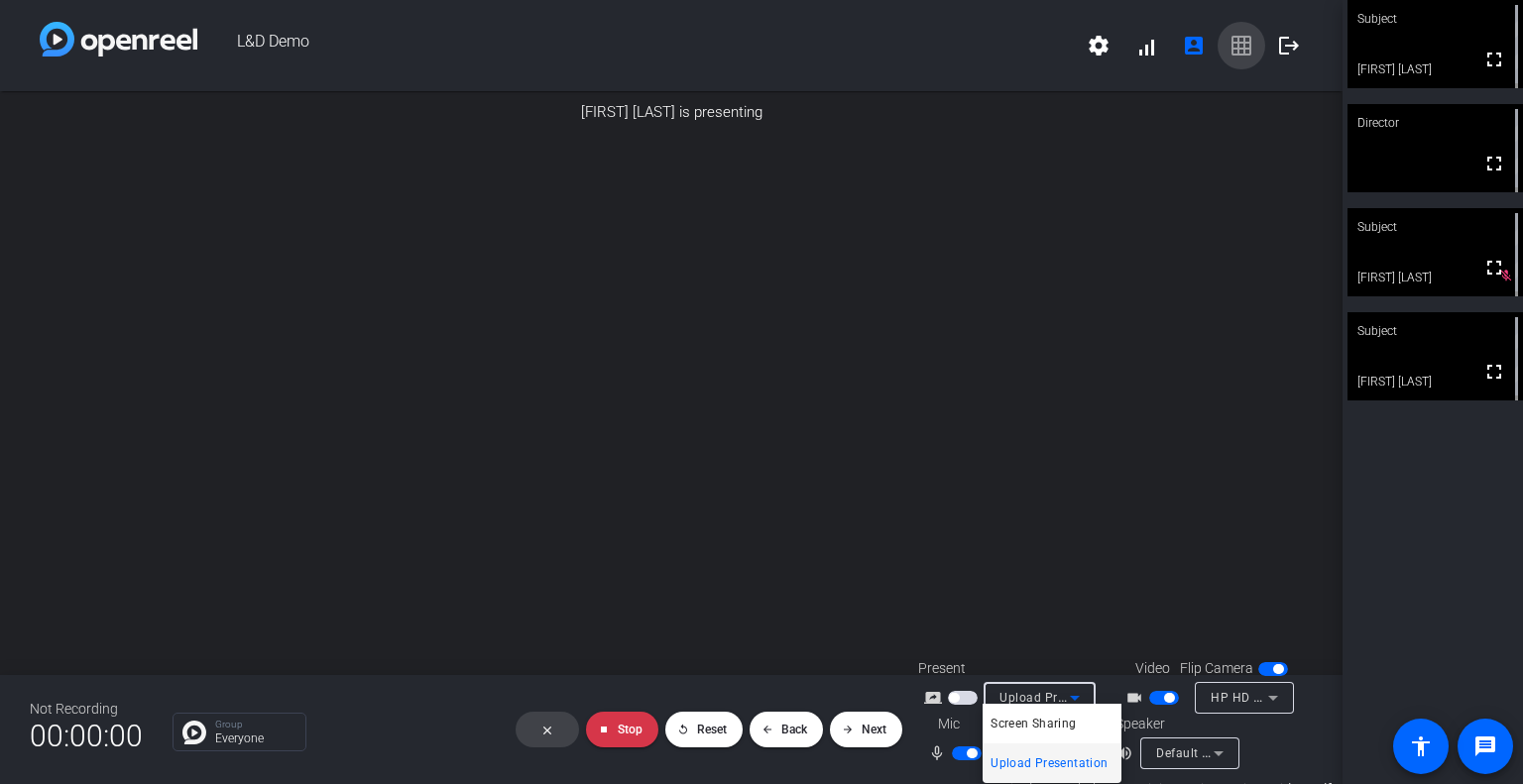 click at bounding box center (762, 392) 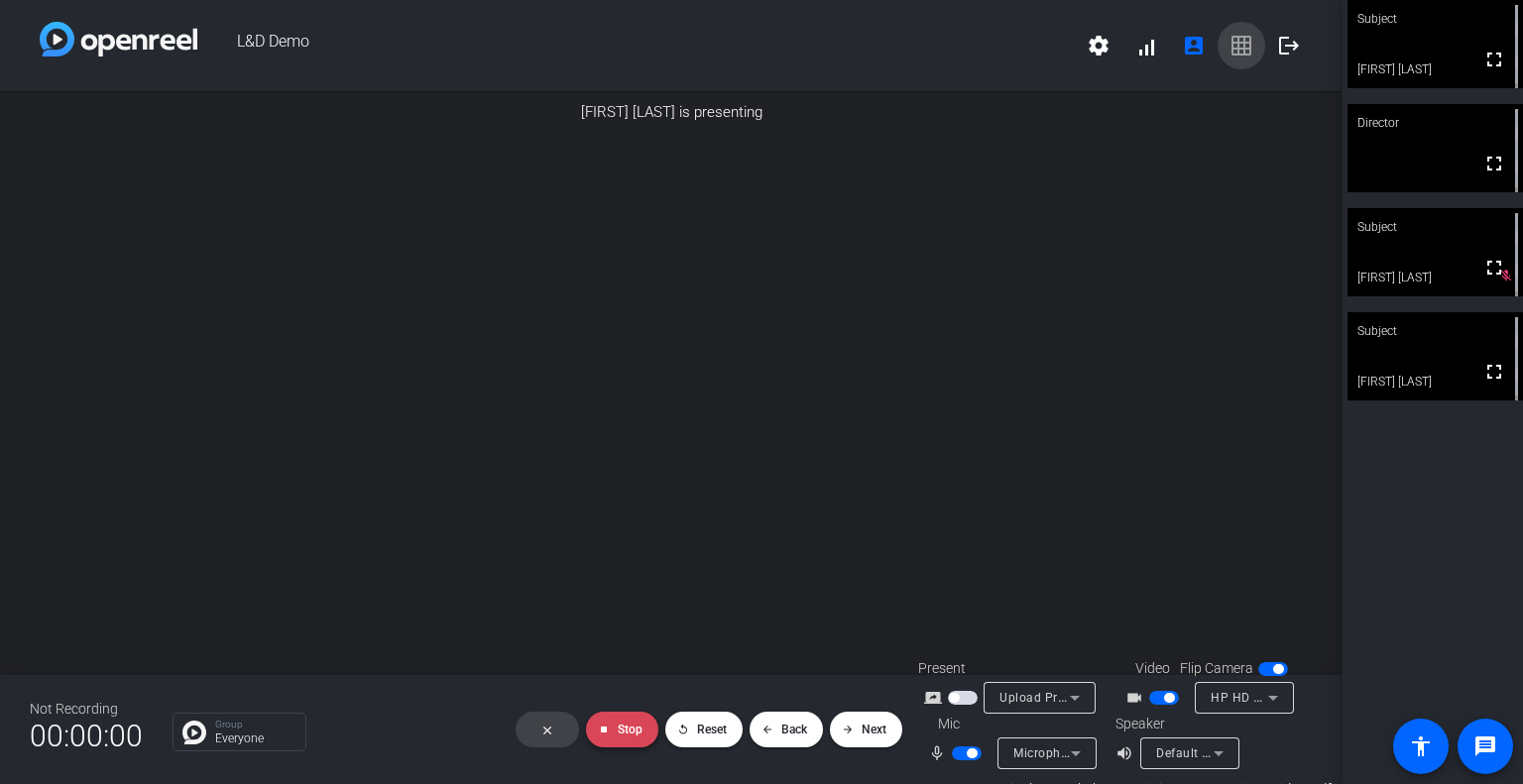 click 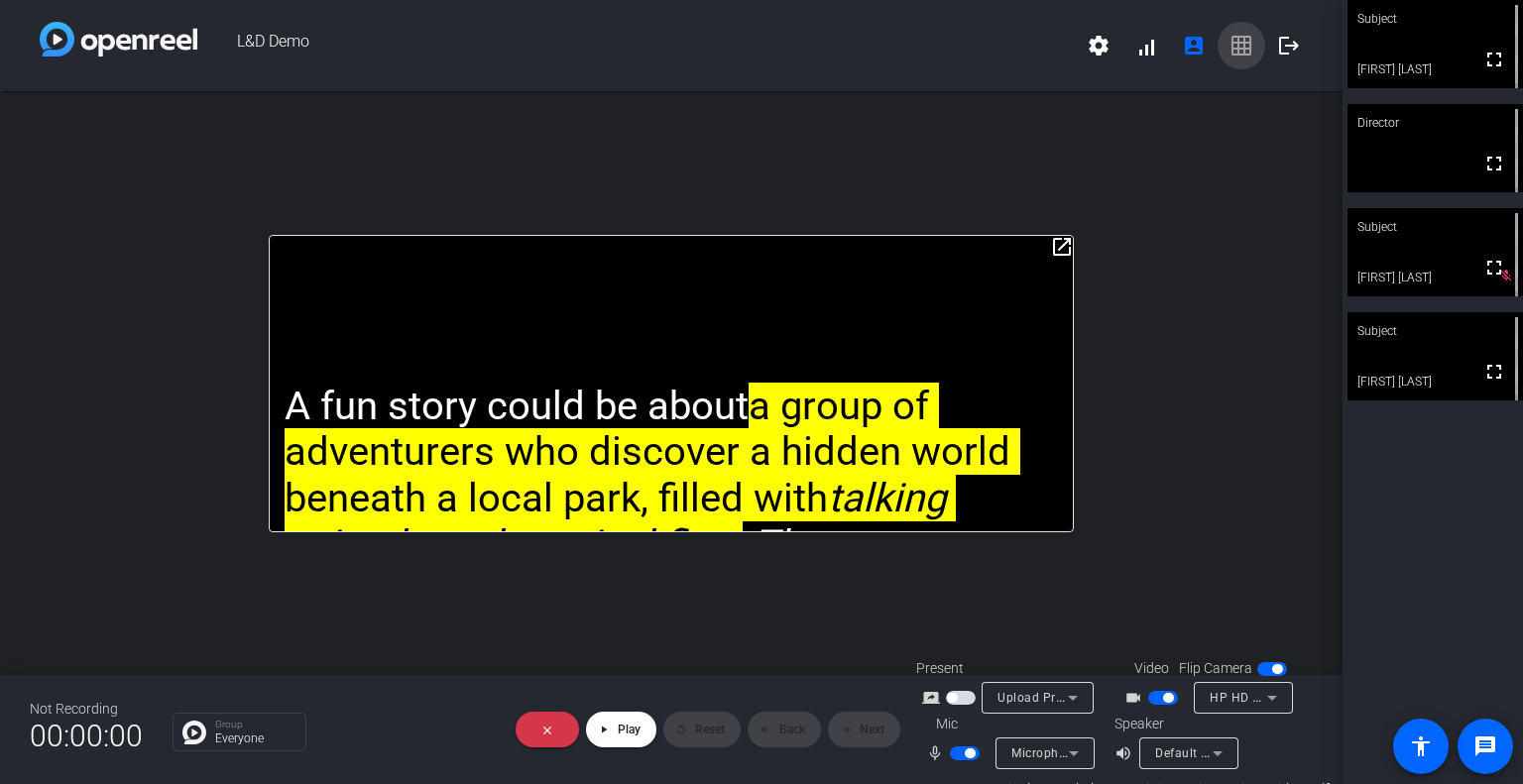 click 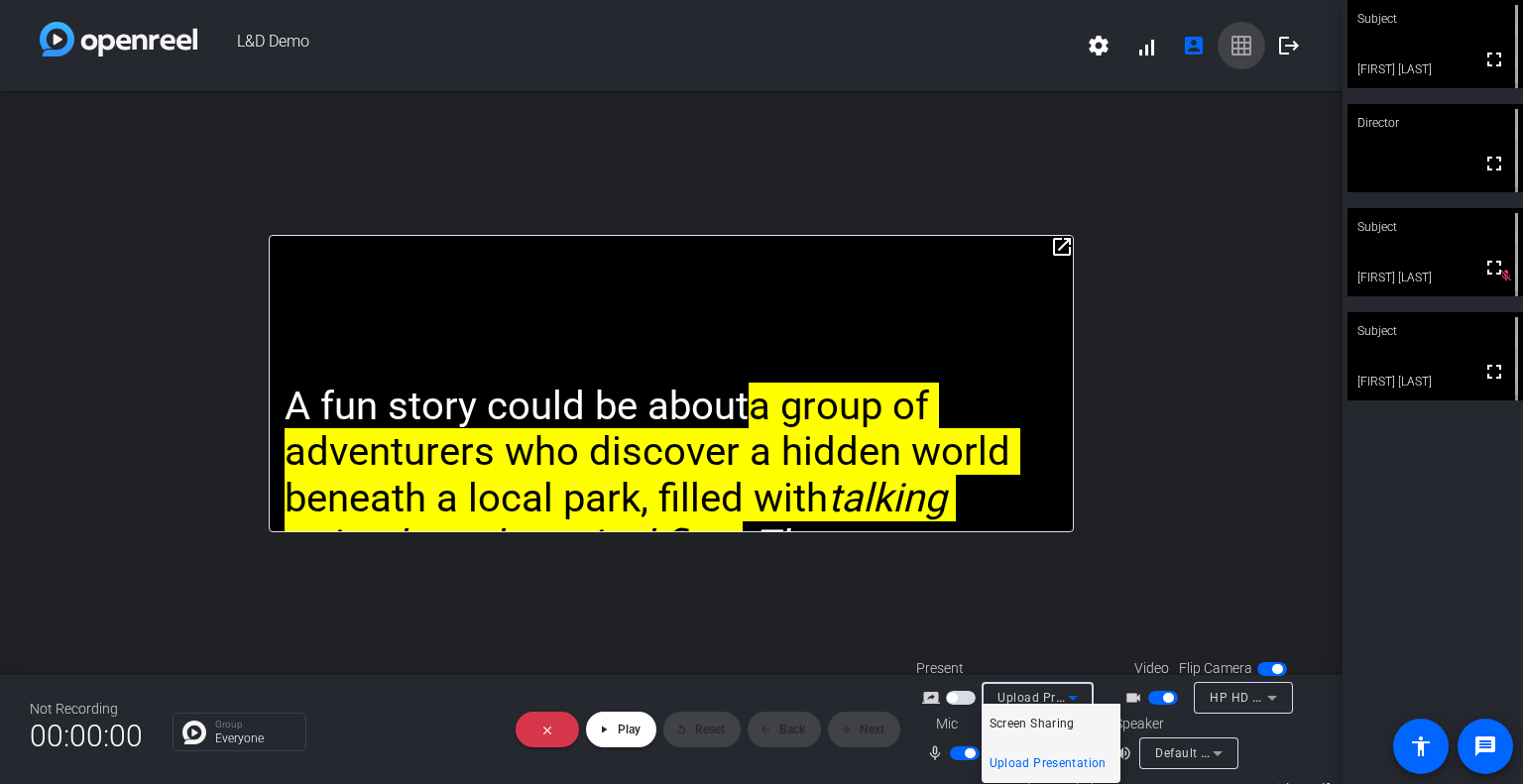 click on "Screen Sharing" at bounding box center [1032, 724] 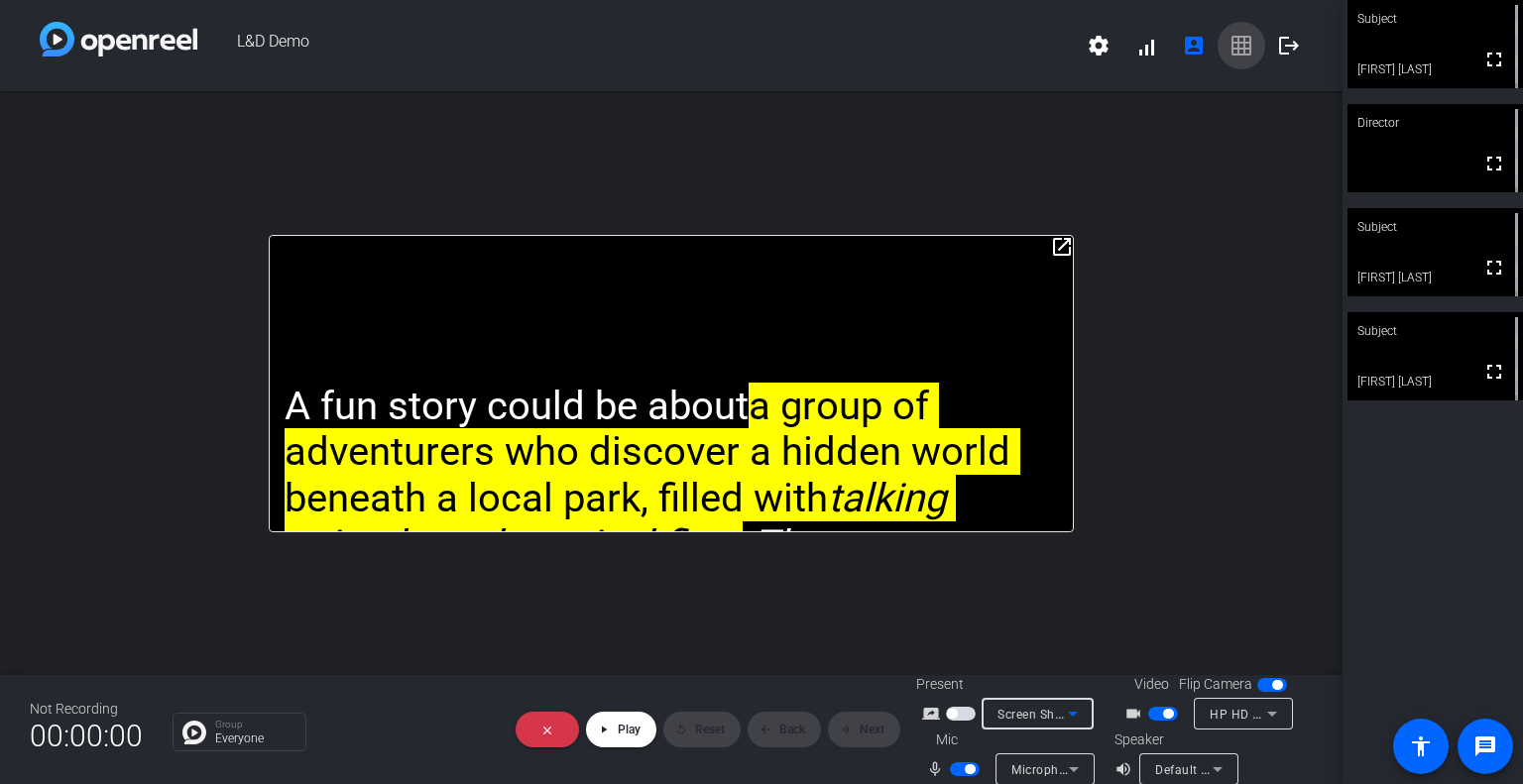 click 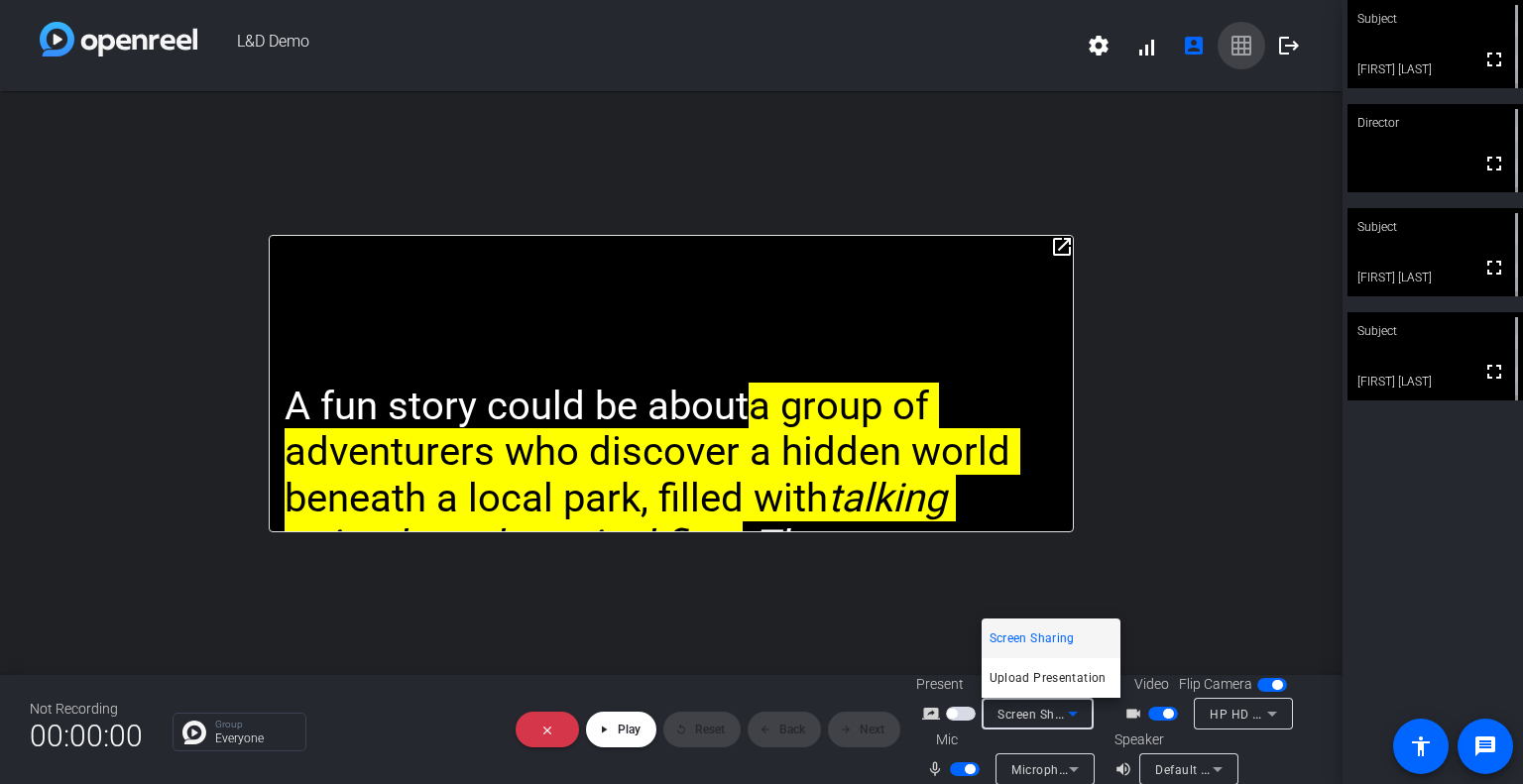 click on "Screen Sharing" at bounding box center (1032, 638) 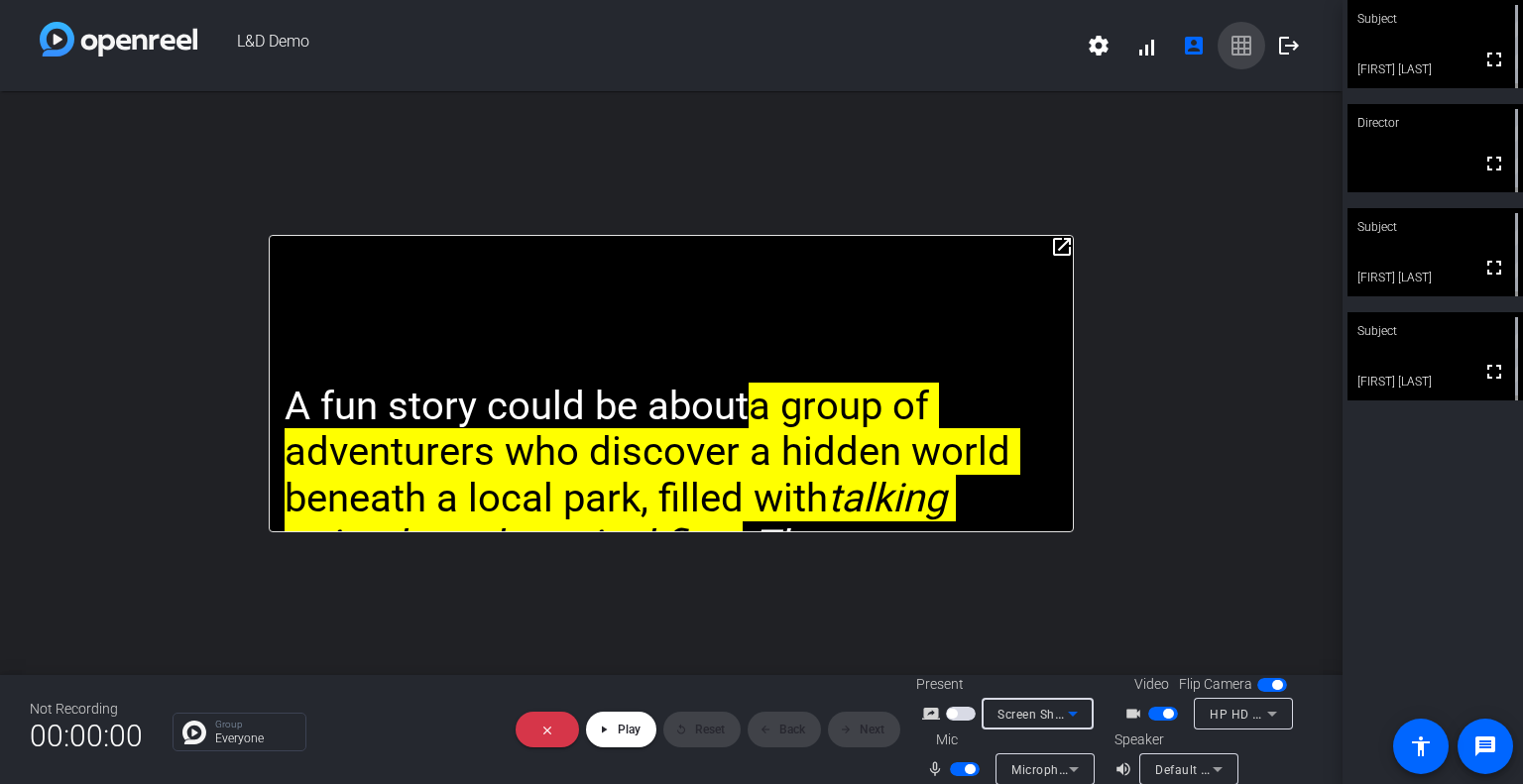 click 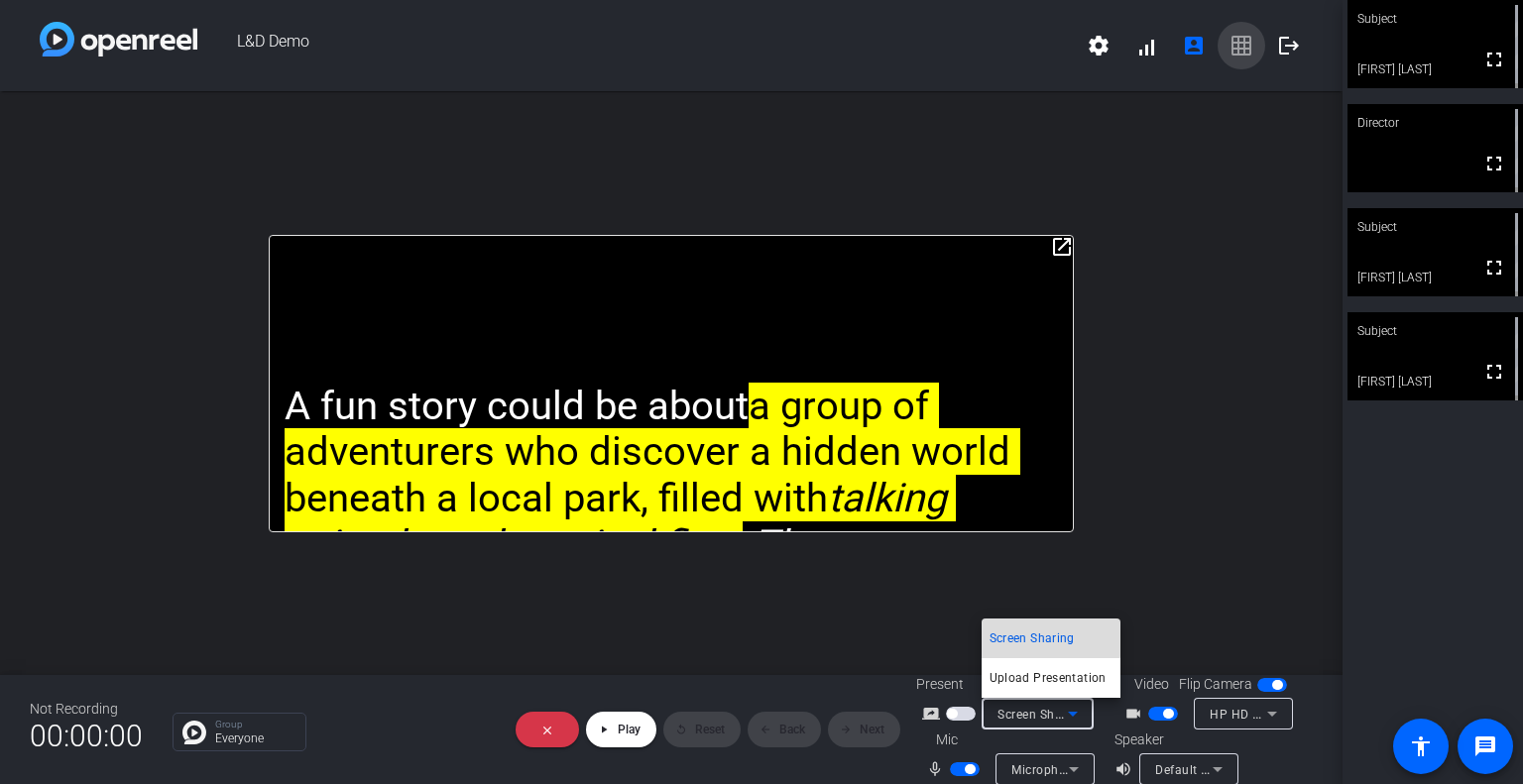 click on "Screen Sharing" at bounding box center [1032, 638] 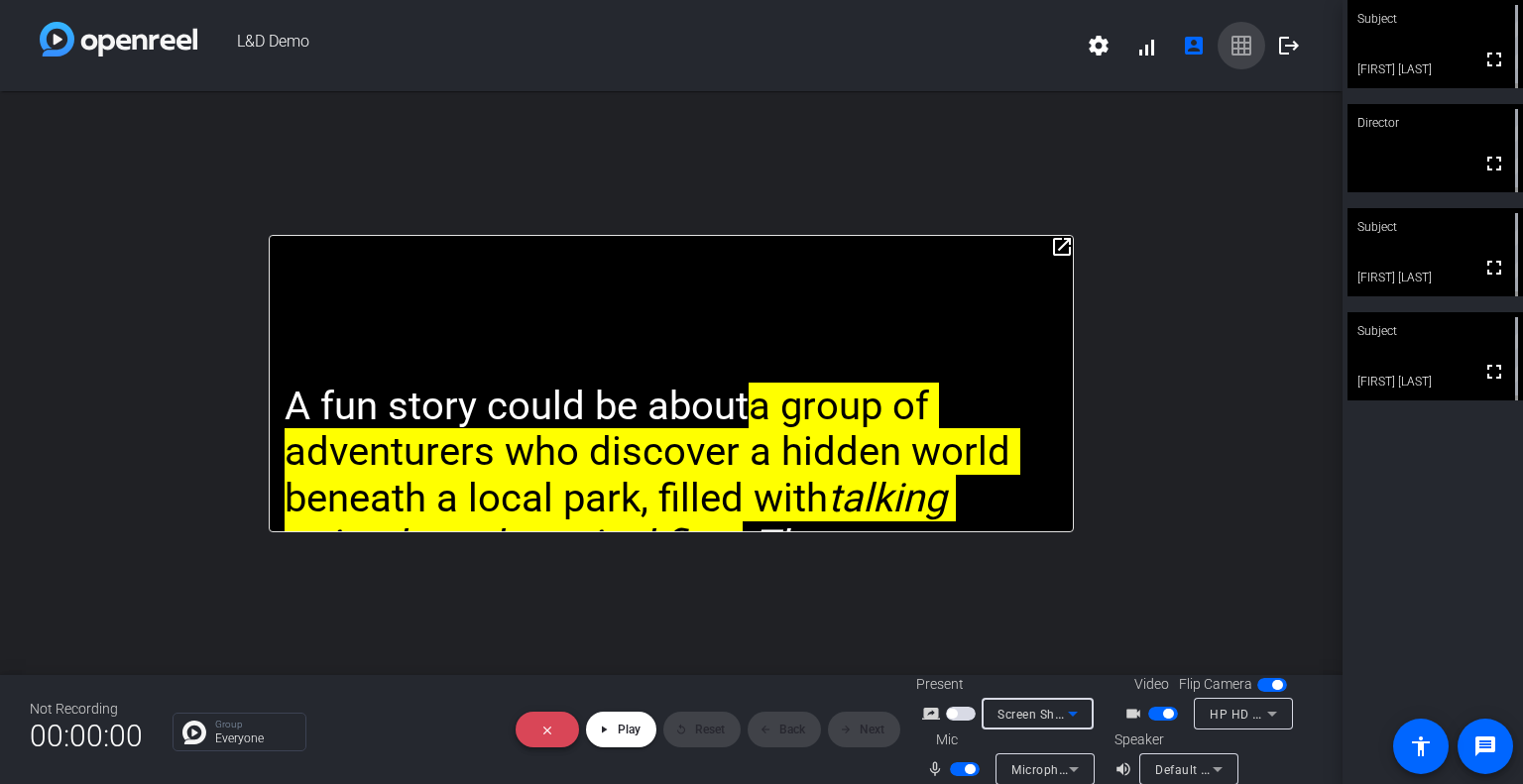click on "close" 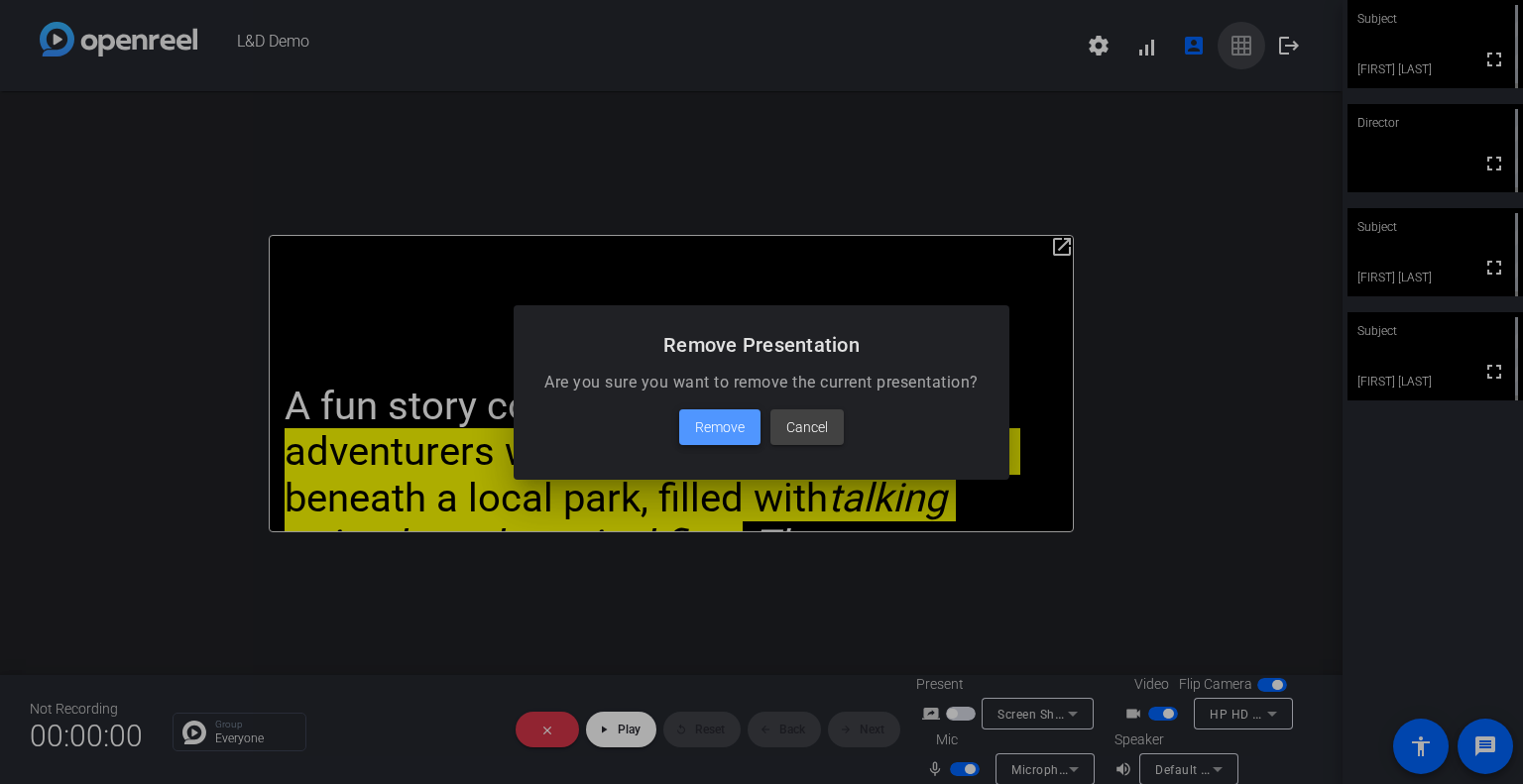 click on "Remove" at bounding box center (720, 427) 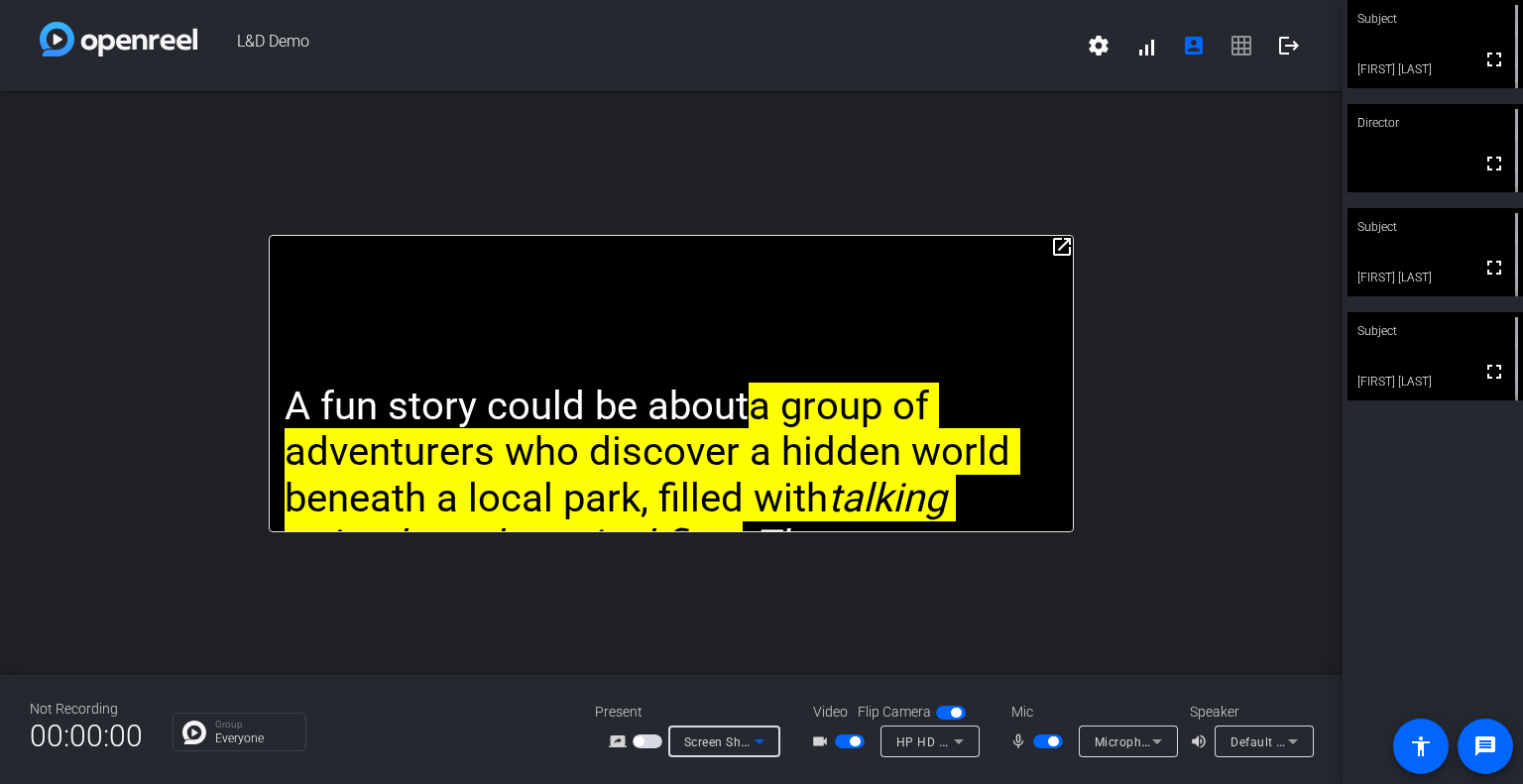 click on "Screen Sharing" at bounding box center [728, 741] 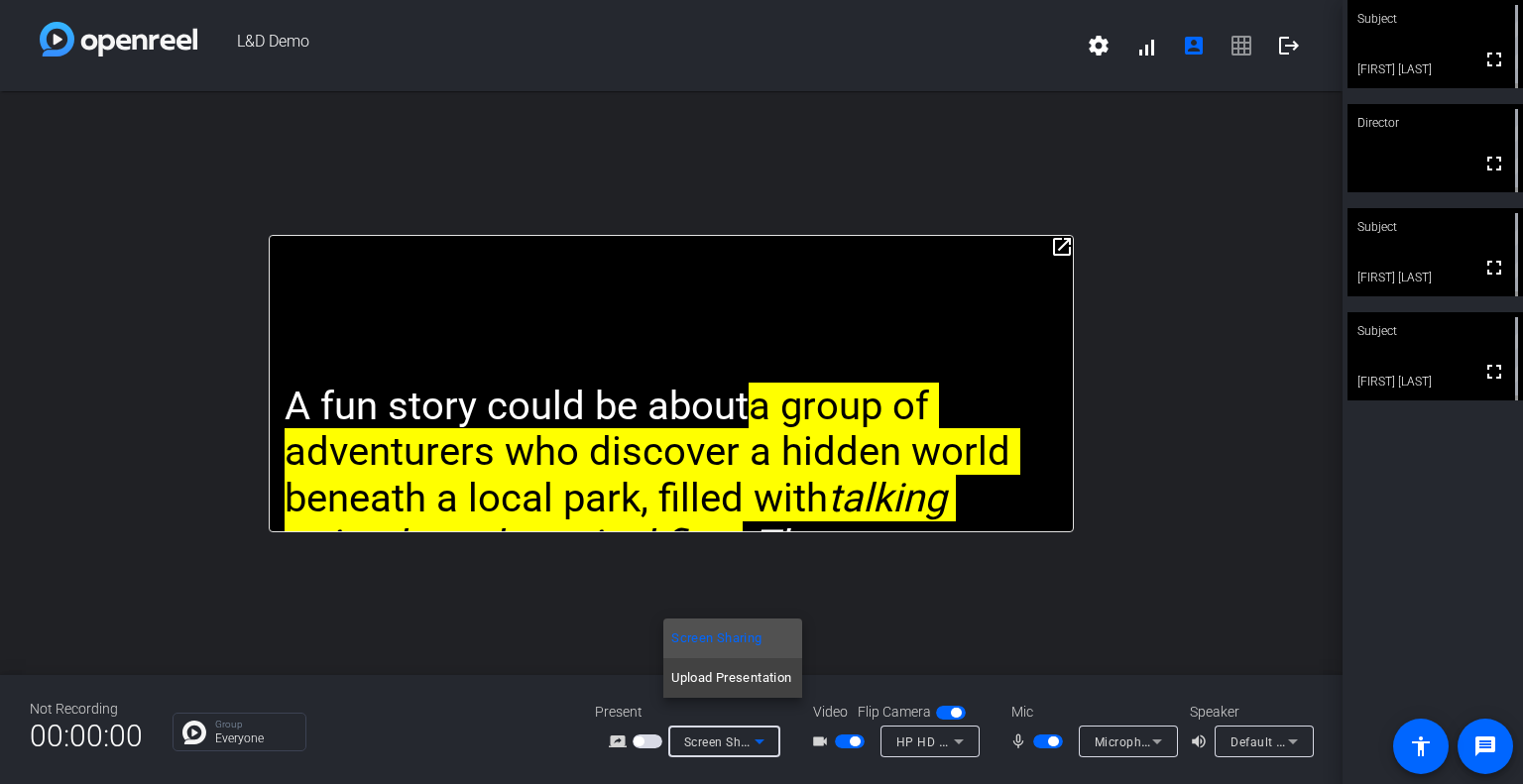click at bounding box center [762, 392] 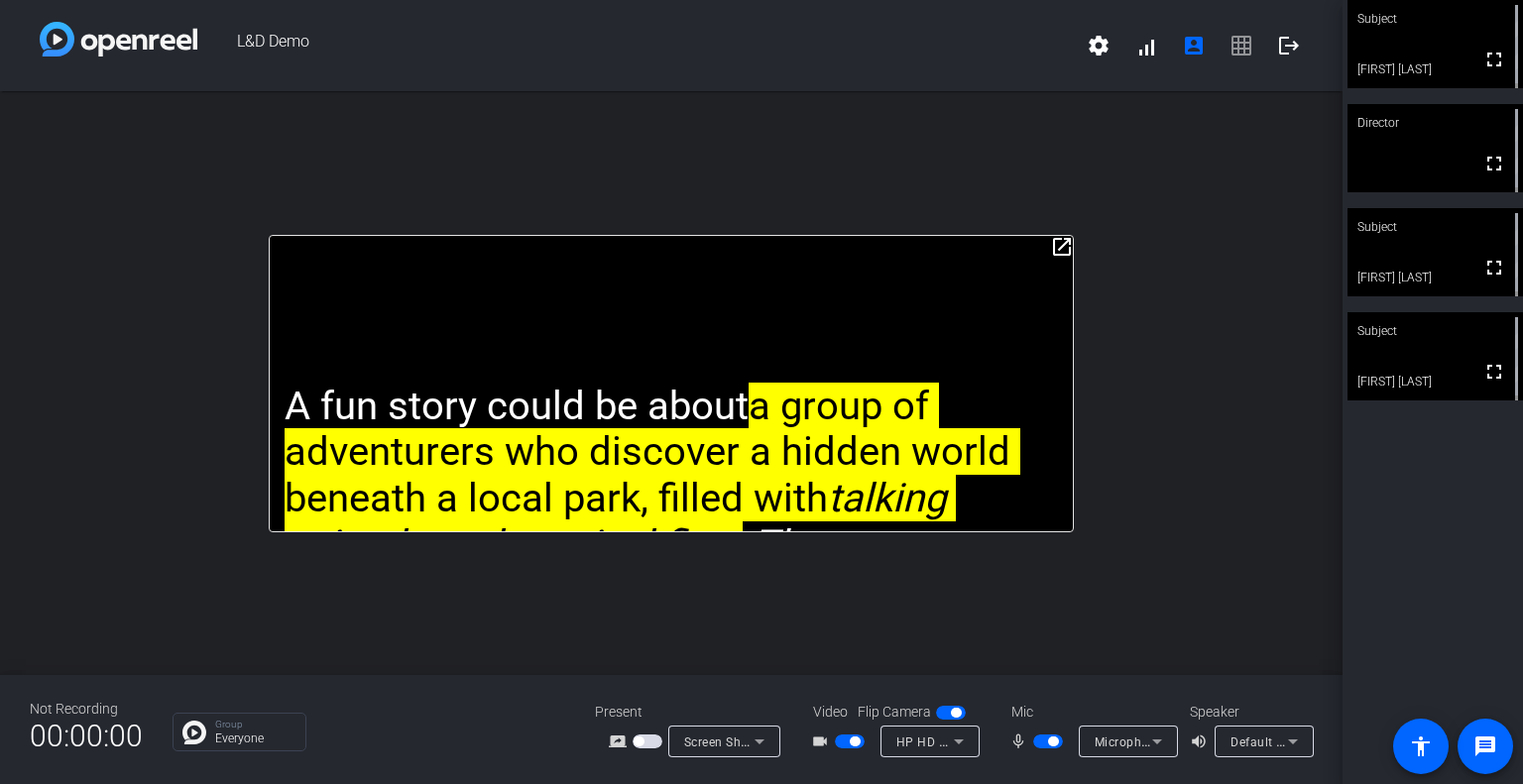 click at bounding box center (647, 741) 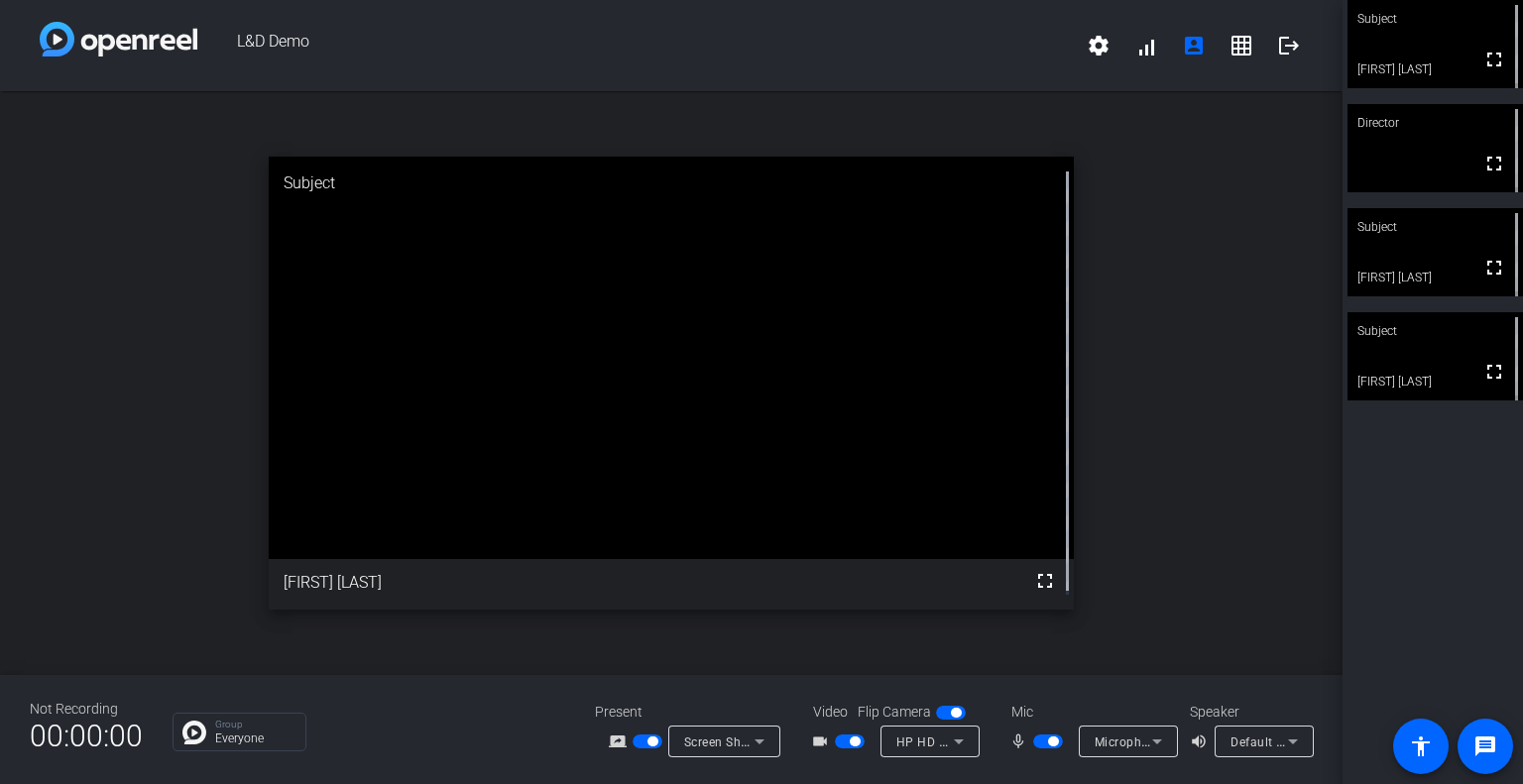 click at bounding box center (1048, 741) 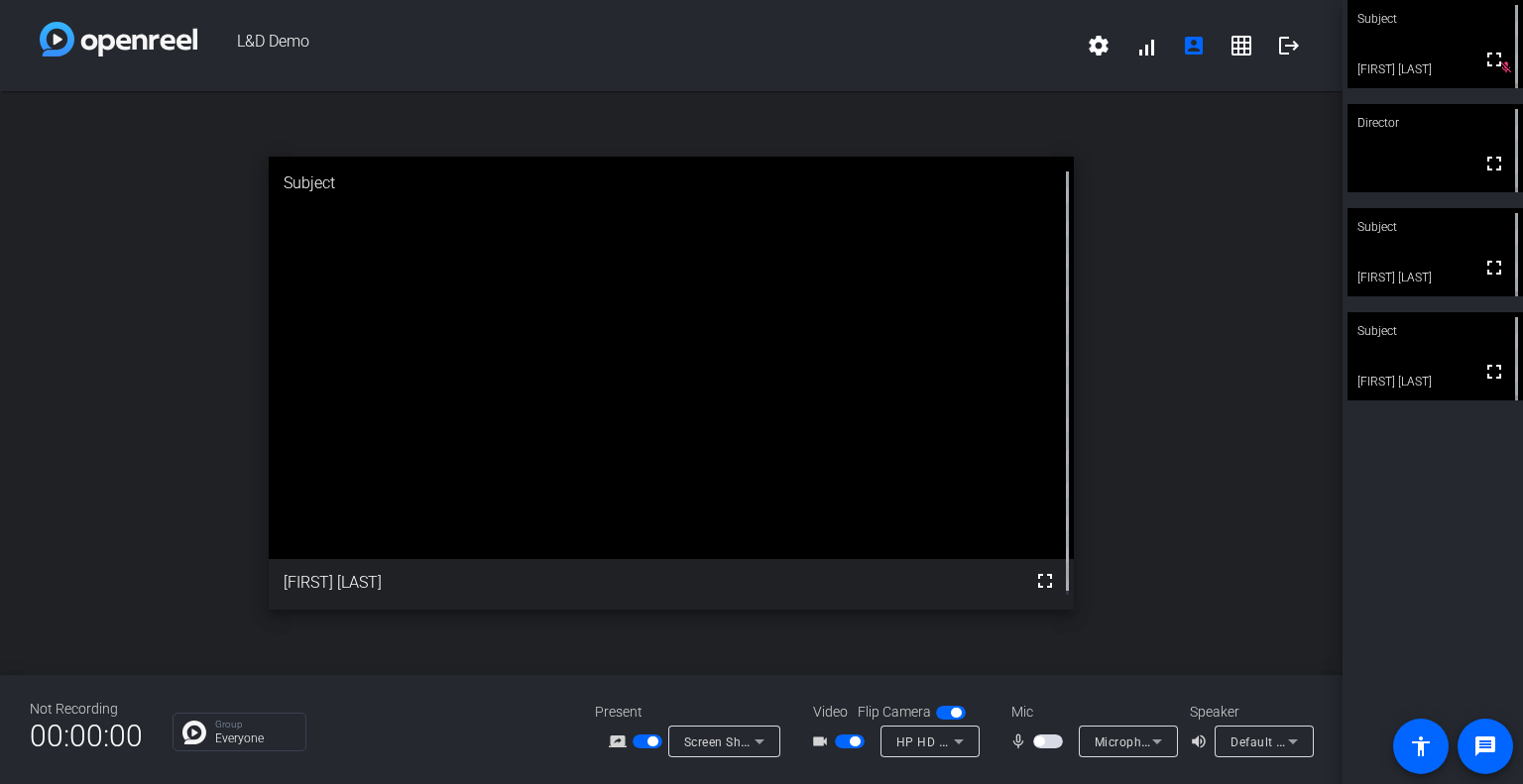 click at bounding box center [1048, 741] 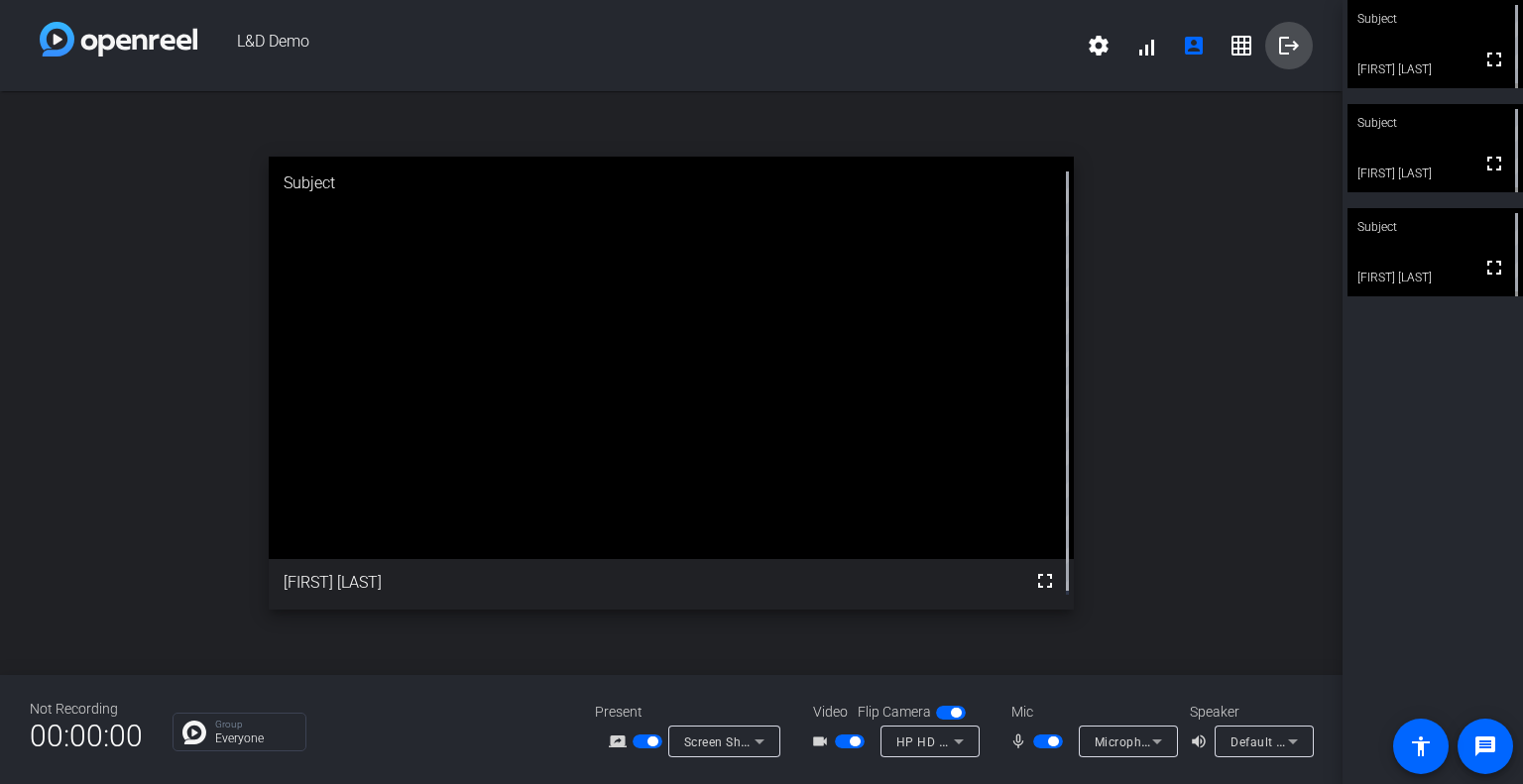 click on "logout" 